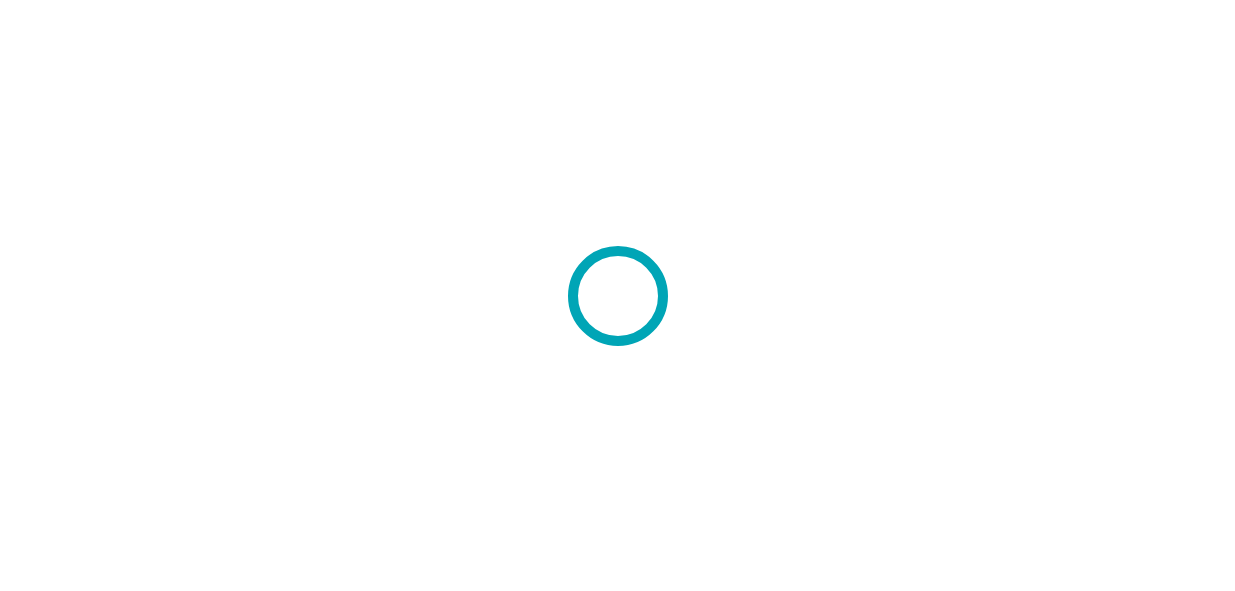 scroll, scrollTop: 0, scrollLeft: 0, axis: both 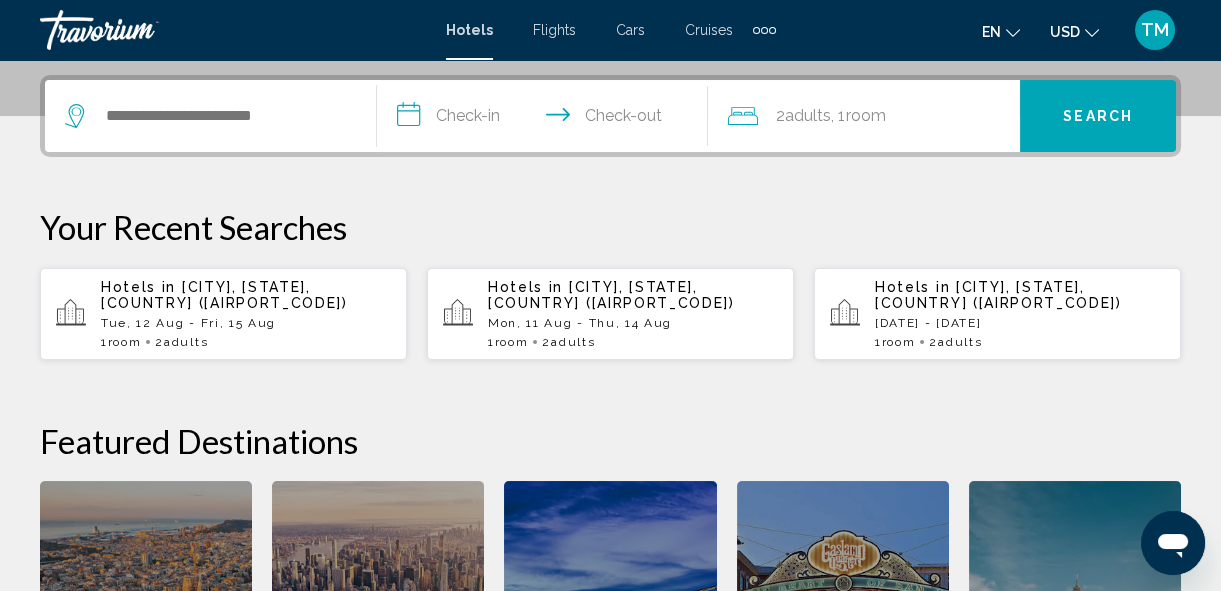 click on "Biloxi, MS, United States (BIX)" at bounding box center [224, 295] 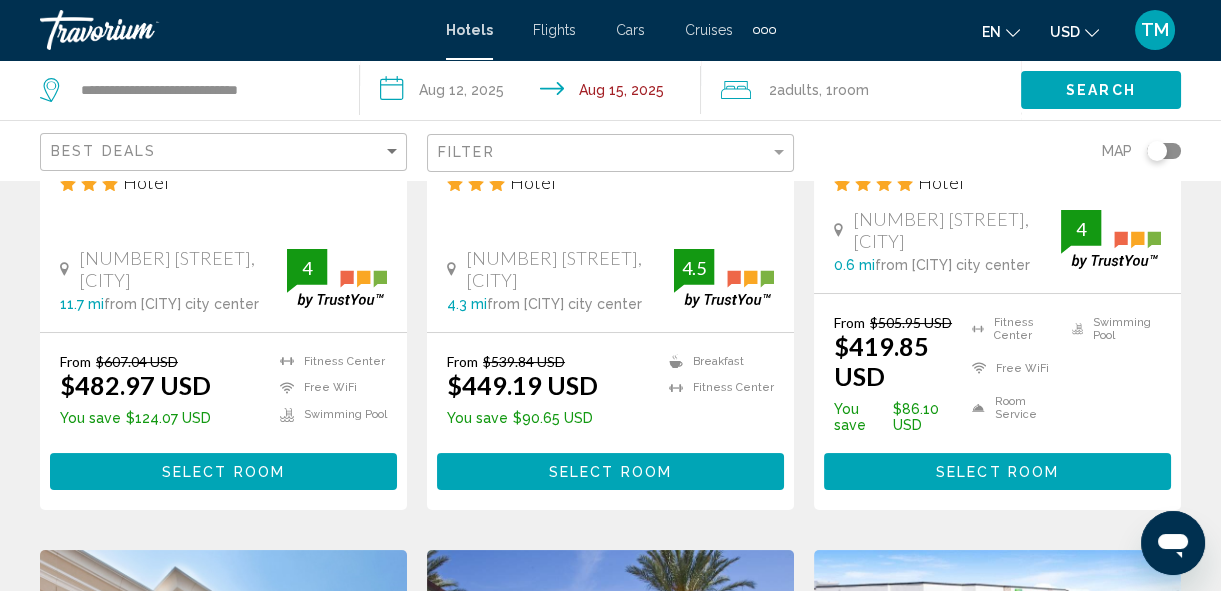 scroll, scrollTop: 0, scrollLeft: 0, axis: both 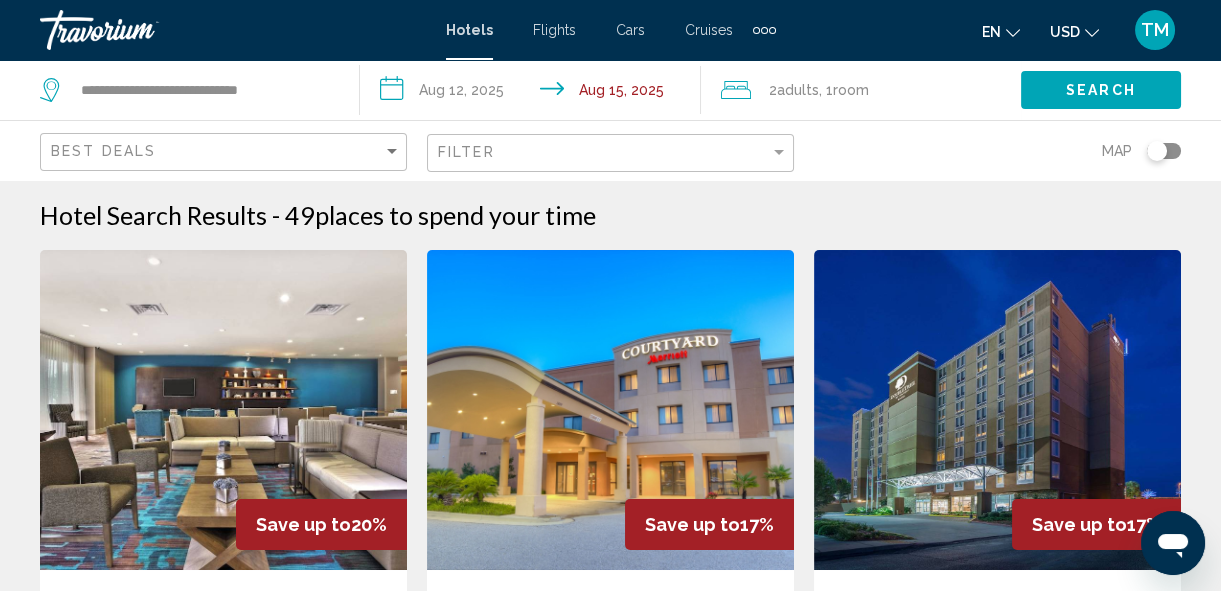 click on "**********" at bounding box center (534, 93) 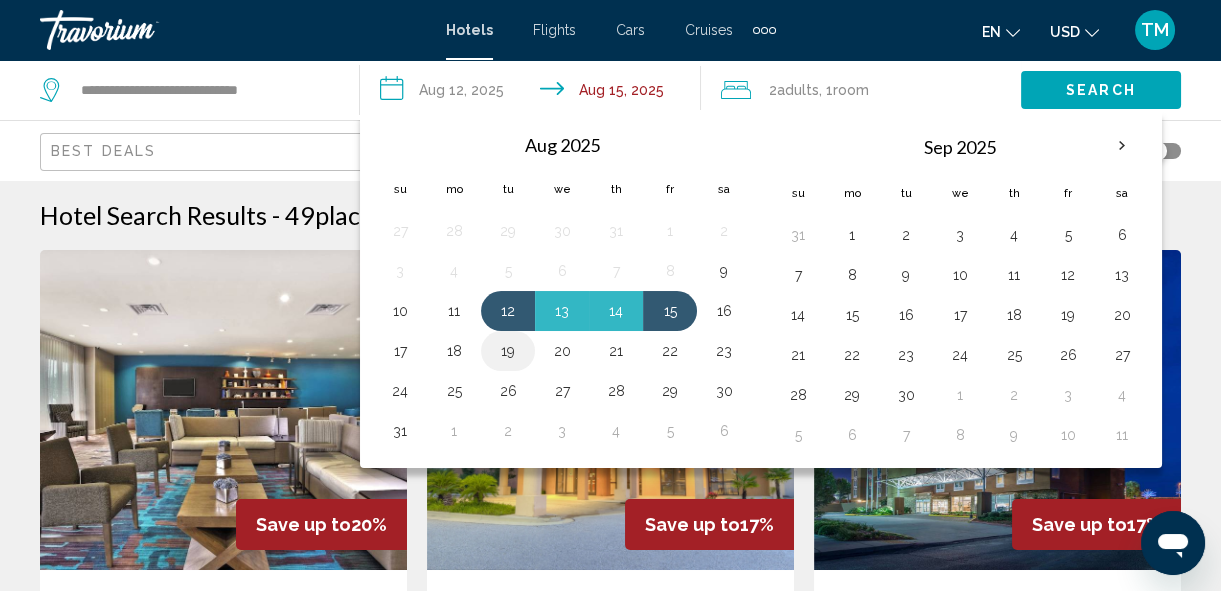 click on "19" at bounding box center (508, 351) 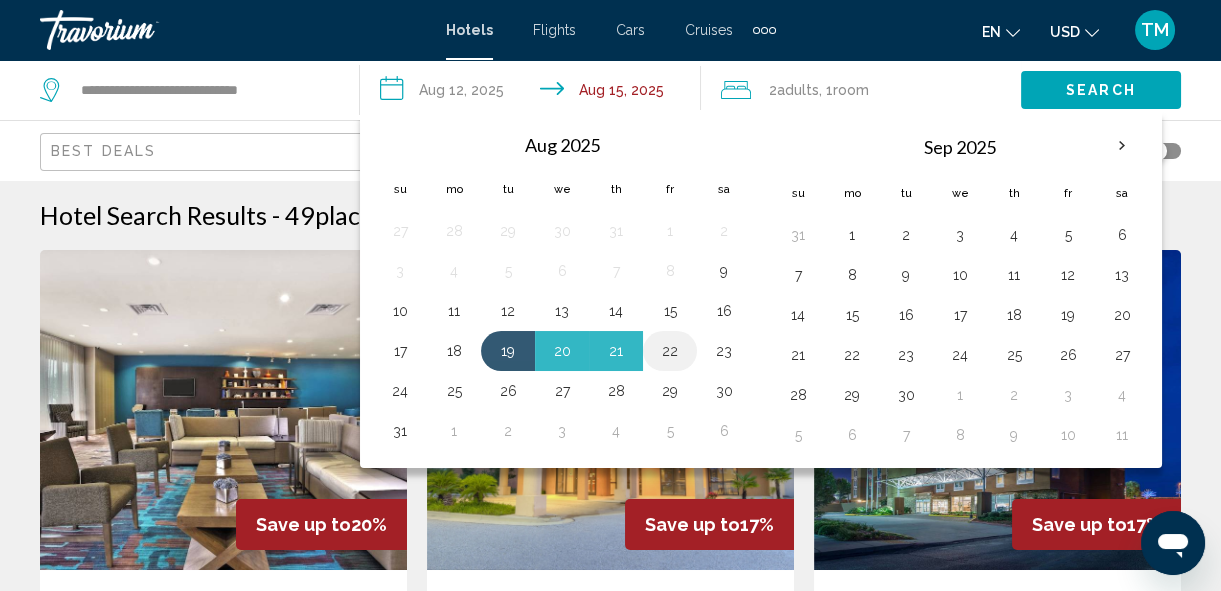 click on "22" at bounding box center [670, 351] 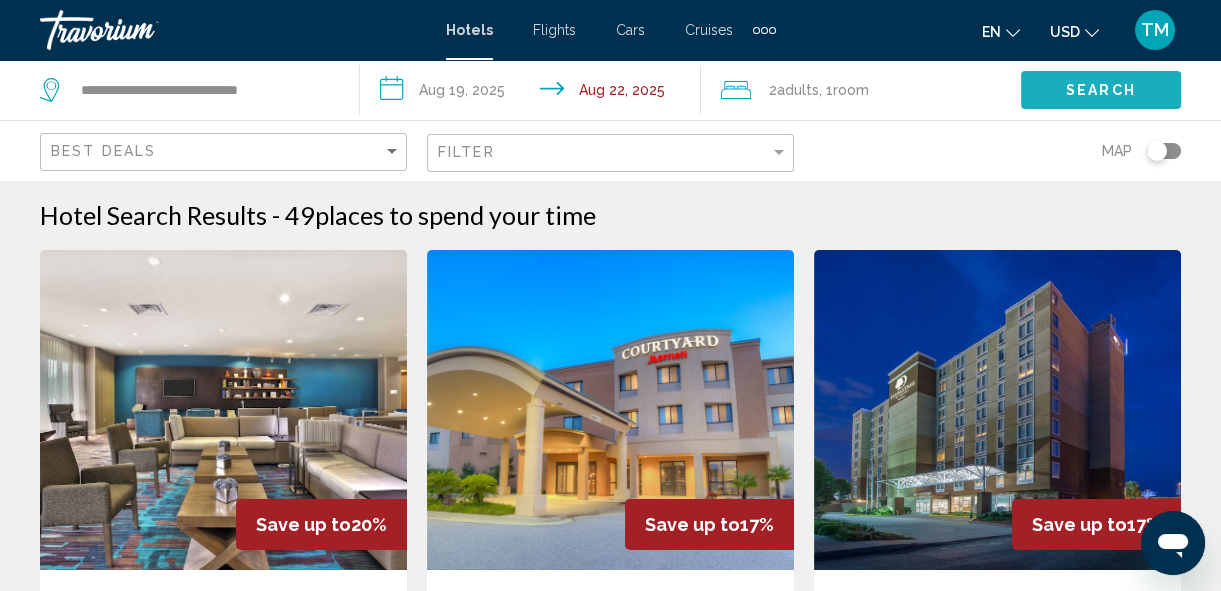 click on "Search" 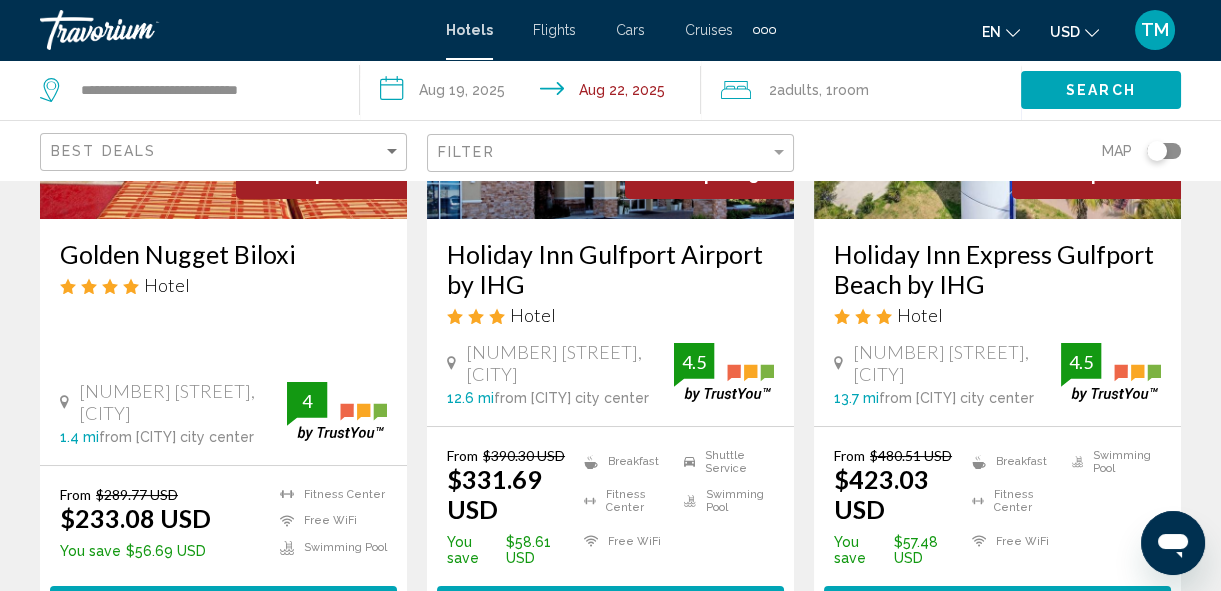 scroll, scrollTop: 388, scrollLeft: 0, axis: vertical 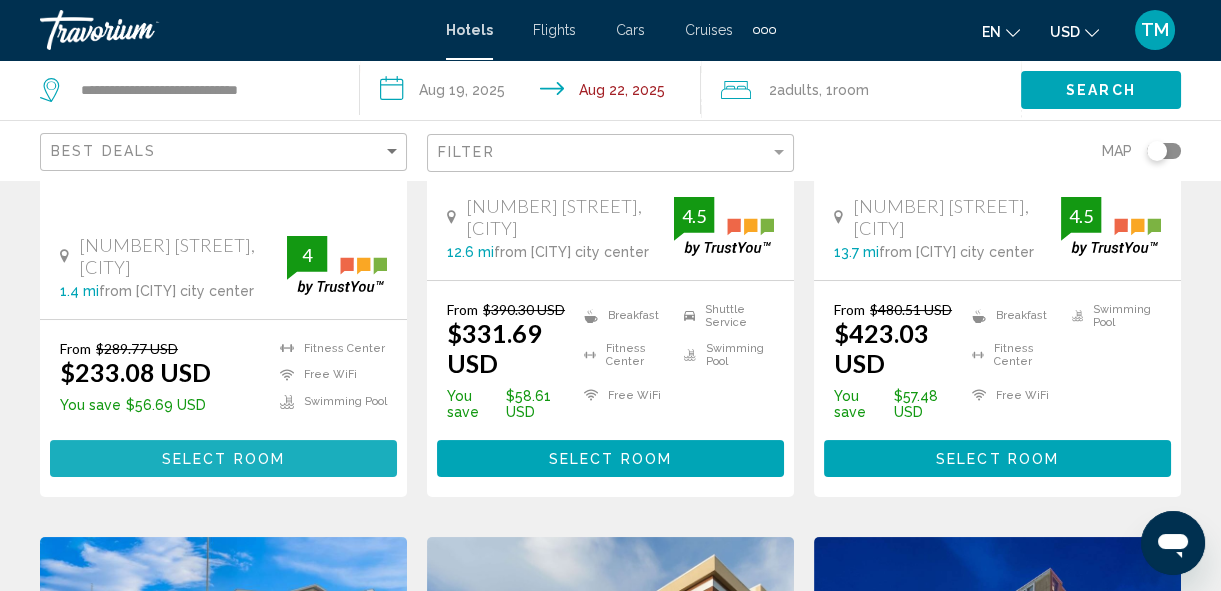 click on "Select Room" at bounding box center [223, 459] 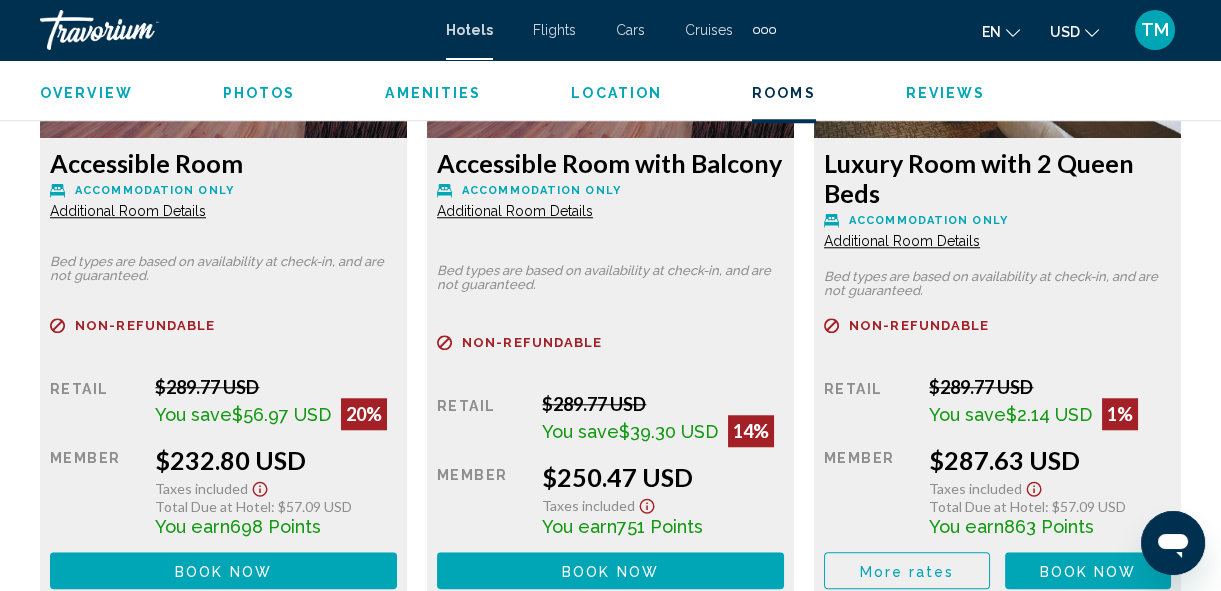 scroll, scrollTop: 3330, scrollLeft: 0, axis: vertical 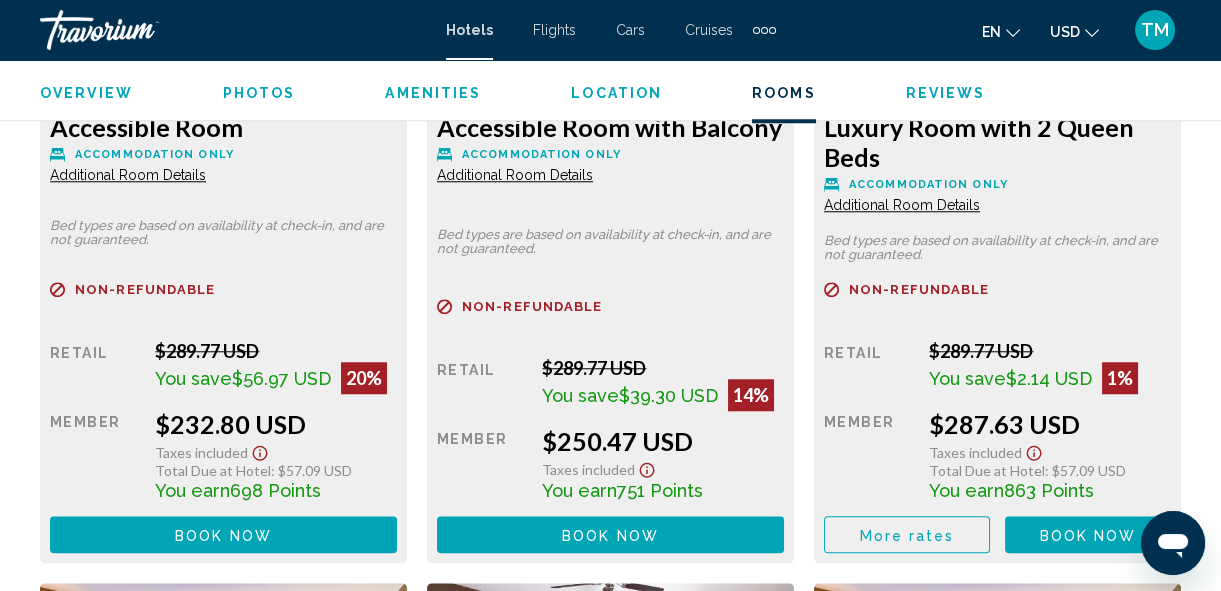 click on "TM" at bounding box center [1155, 30] 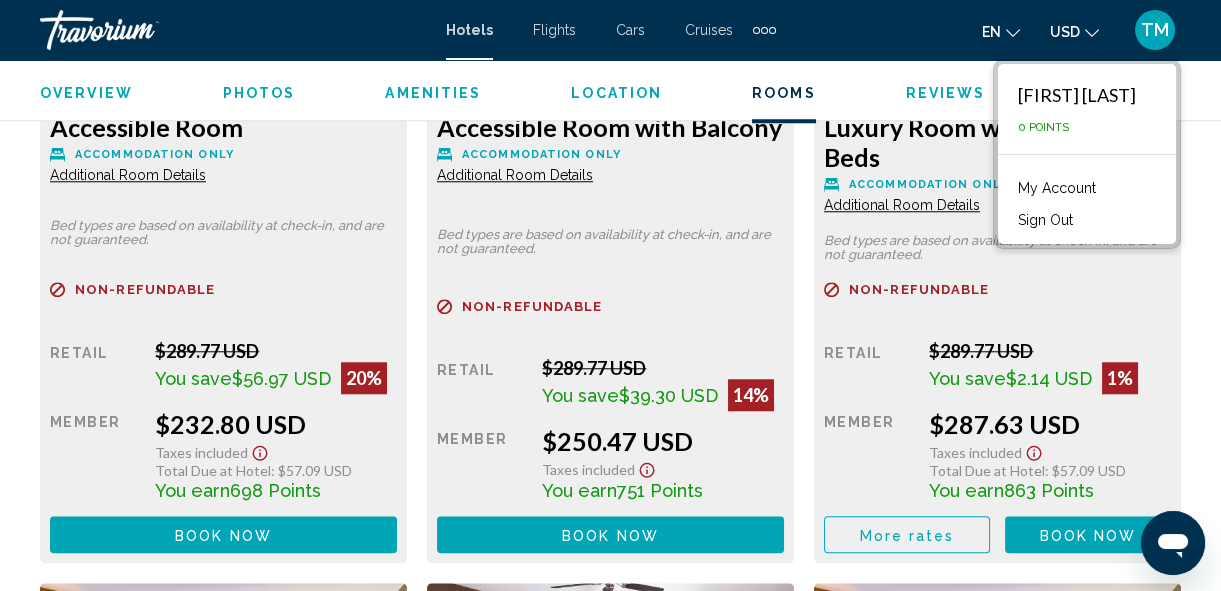 click on "Overview
Photos
Amenities
Location
Rooms
Reviews
Check Availability" 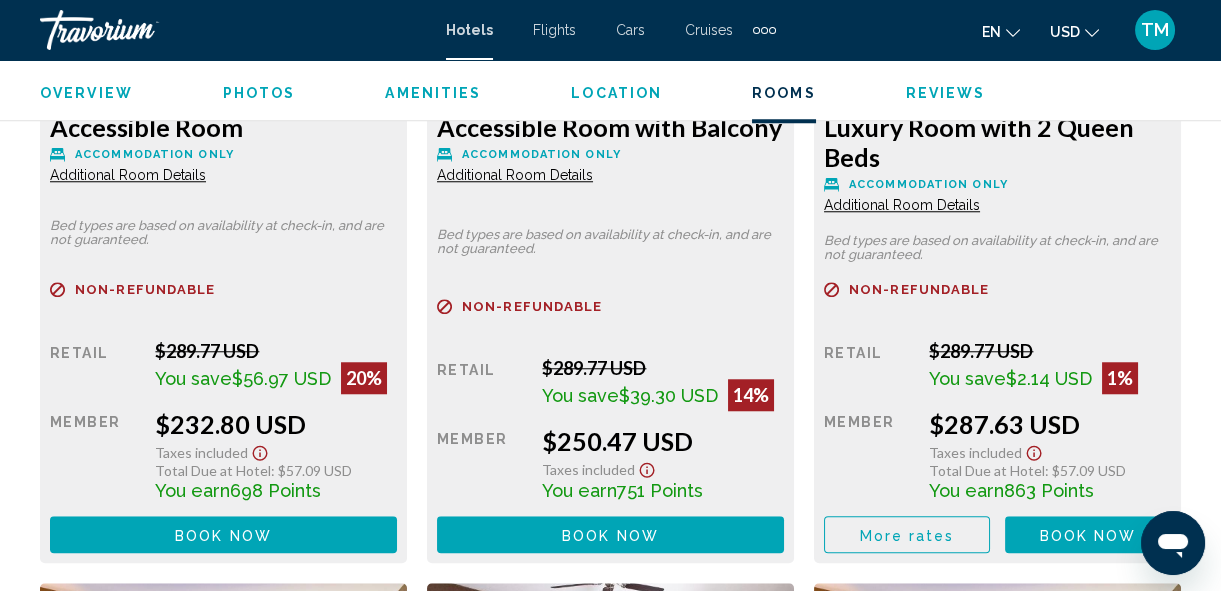 scroll, scrollTop: 2814, scrollLeft: 0, axis: vertical 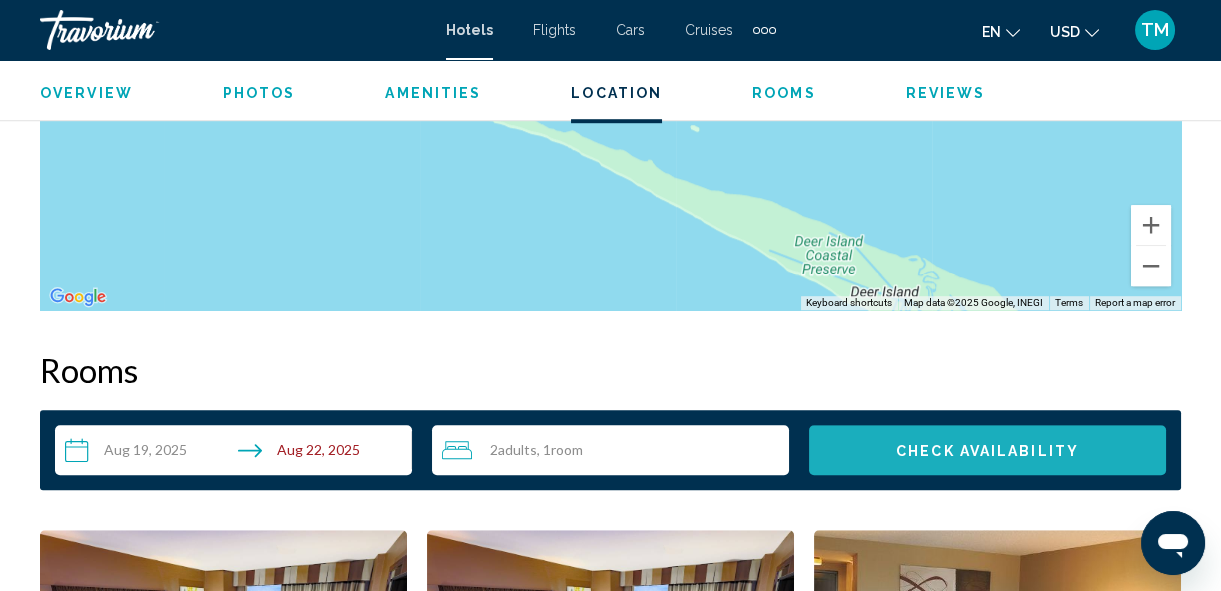 click on "Check Availability" at bounding box center (987, 451) 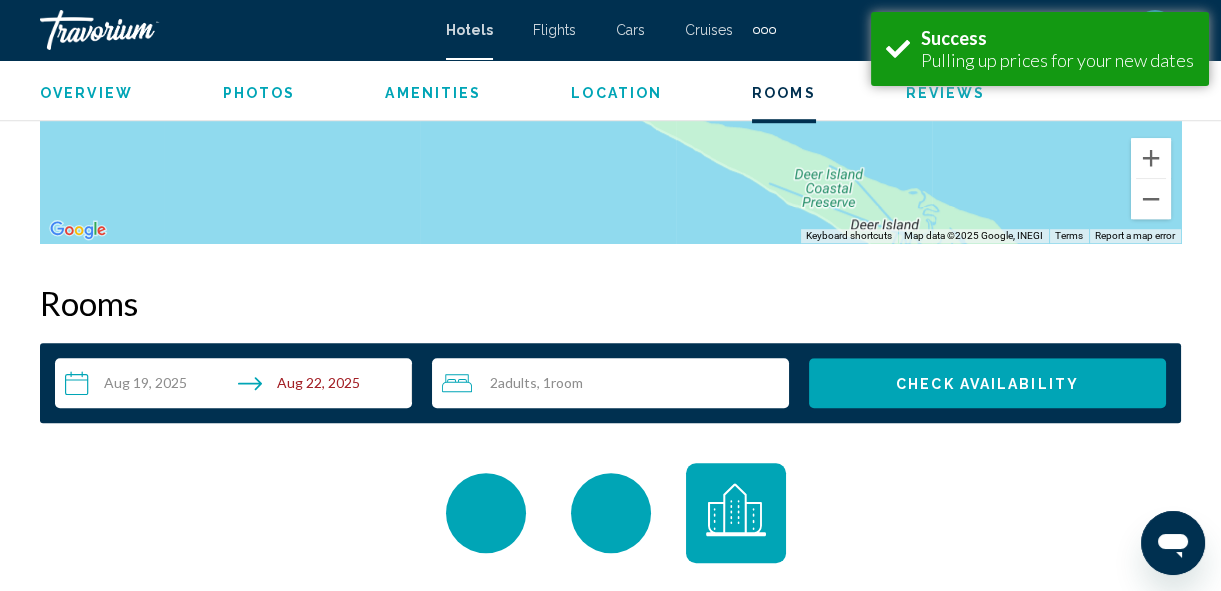 scroll, scrollTop: 2880, scrollLeft: 0, axis: vertical 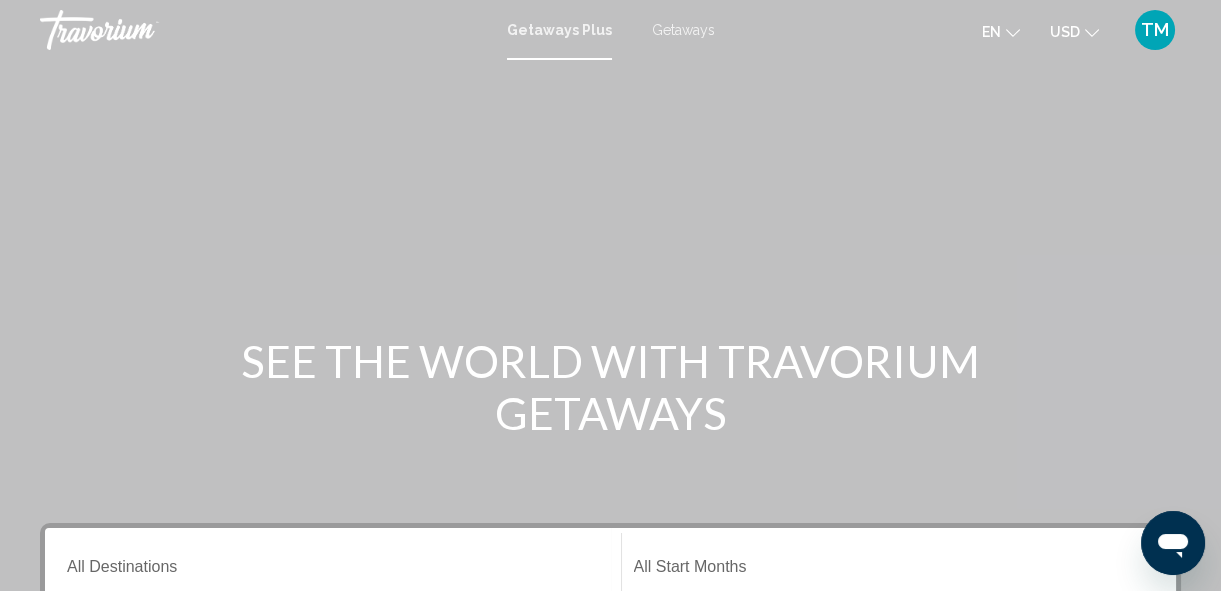click on "Getaways" at bounding box center (683, 30) 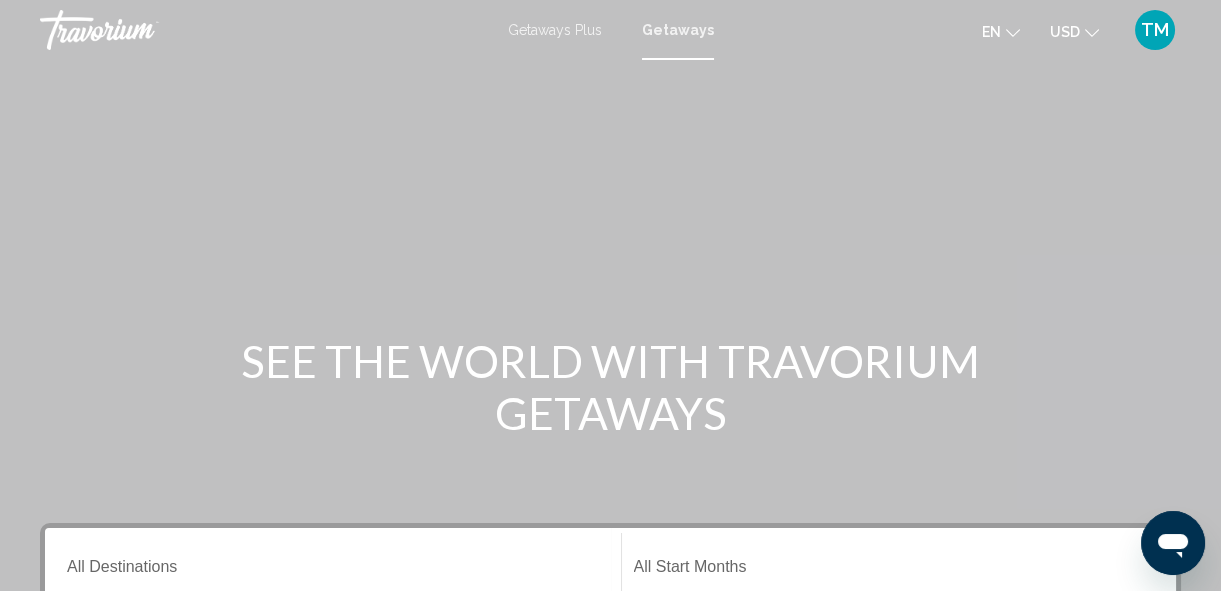 drag, startPoint x: 1170, startPoint y: 510, endPoint x: 870, endPoint y: 507, distance: 300.015 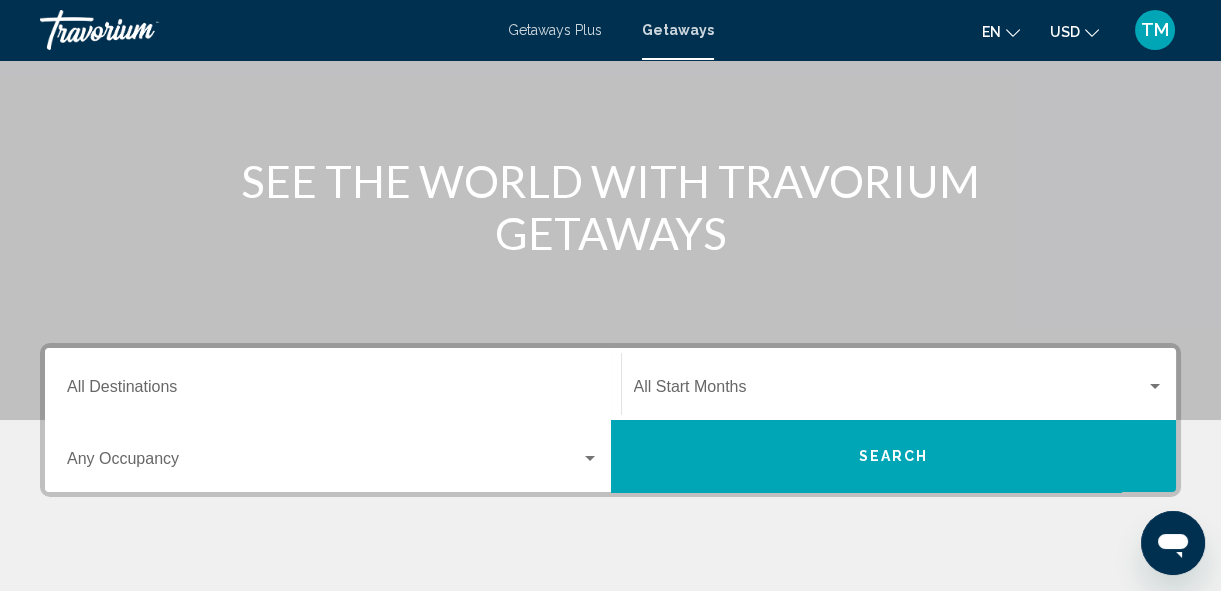 scroll, scrollTop: 181, scrollLeft: 0, axis: vertical 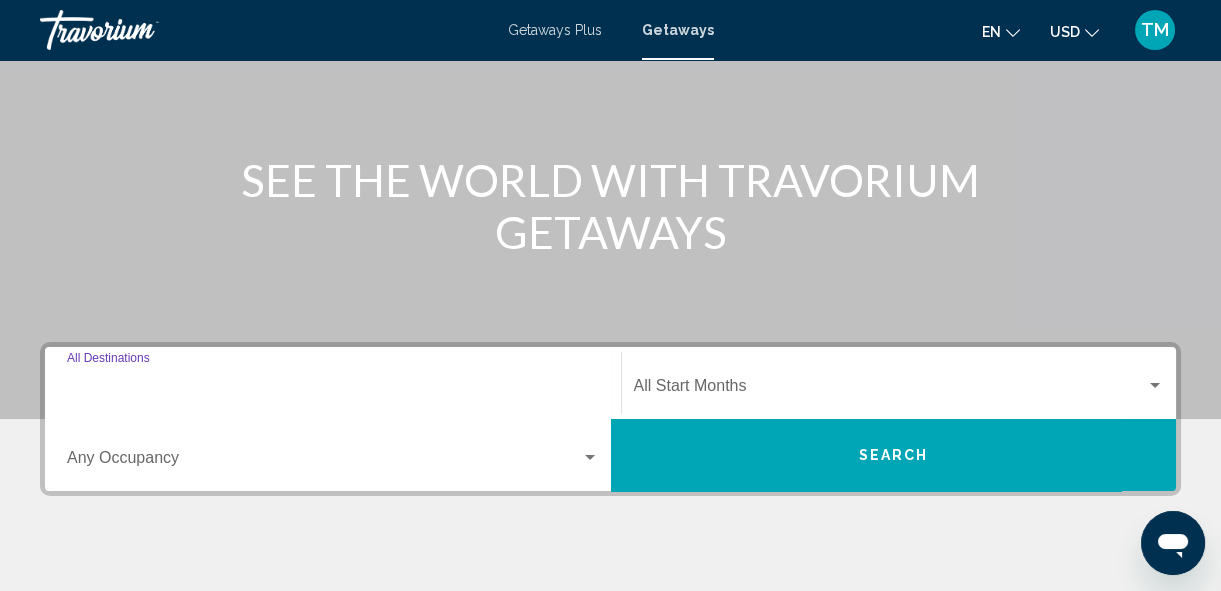 click on "Destination All Destinations" at bounding box center [333, 390] 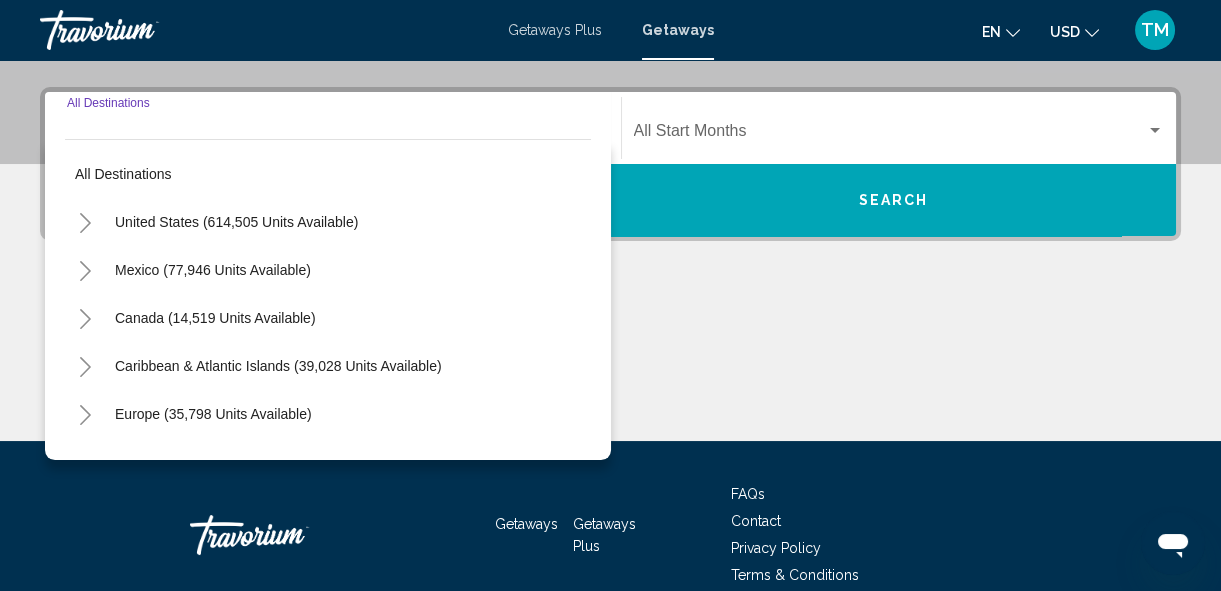 scroll, scrollTop: 457, scrollLeft: 0, axis: vertical 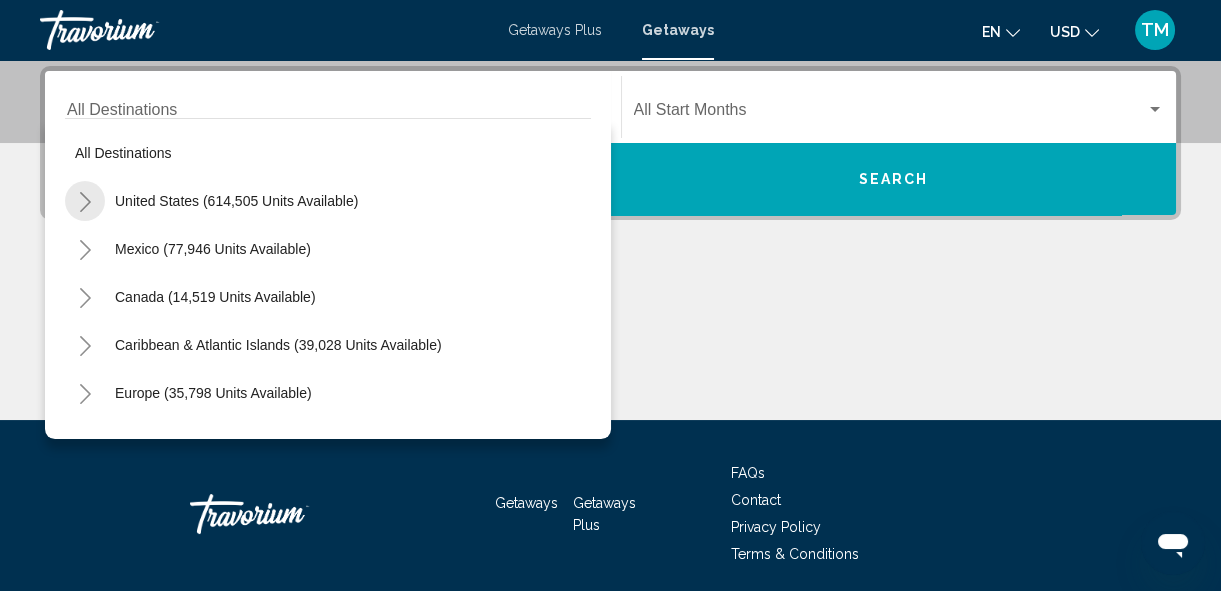 click 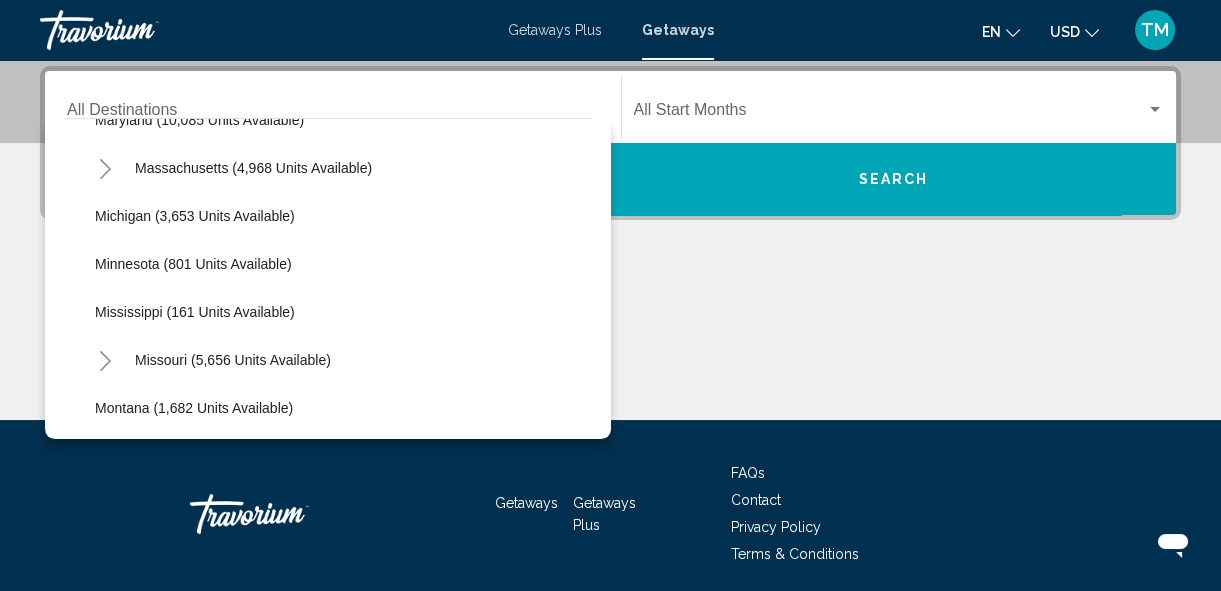 scroll, scrollTop: 981, scrollLeft: 0, axis: vertical 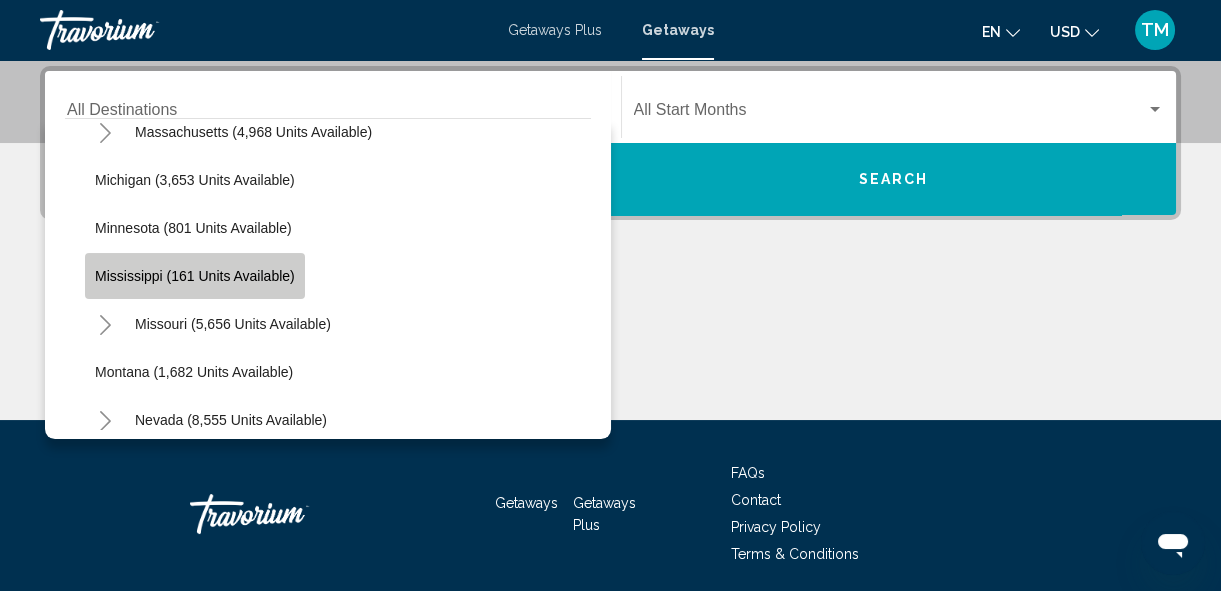 click on "Mississippi (161 units available)" 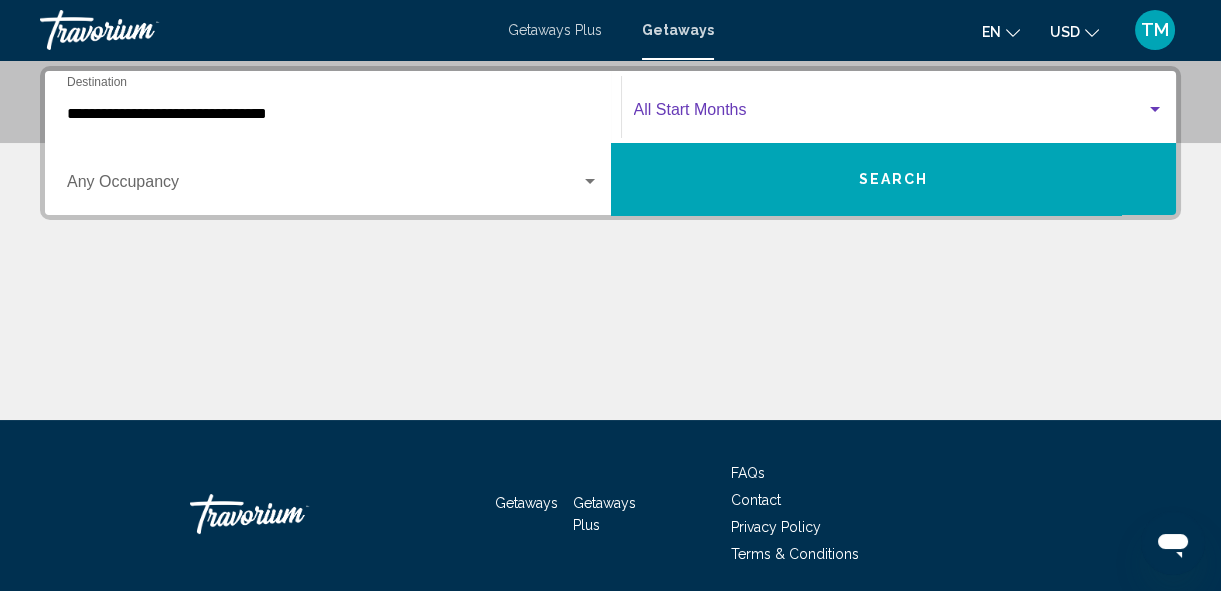 click at bounding box center (1155, 109) 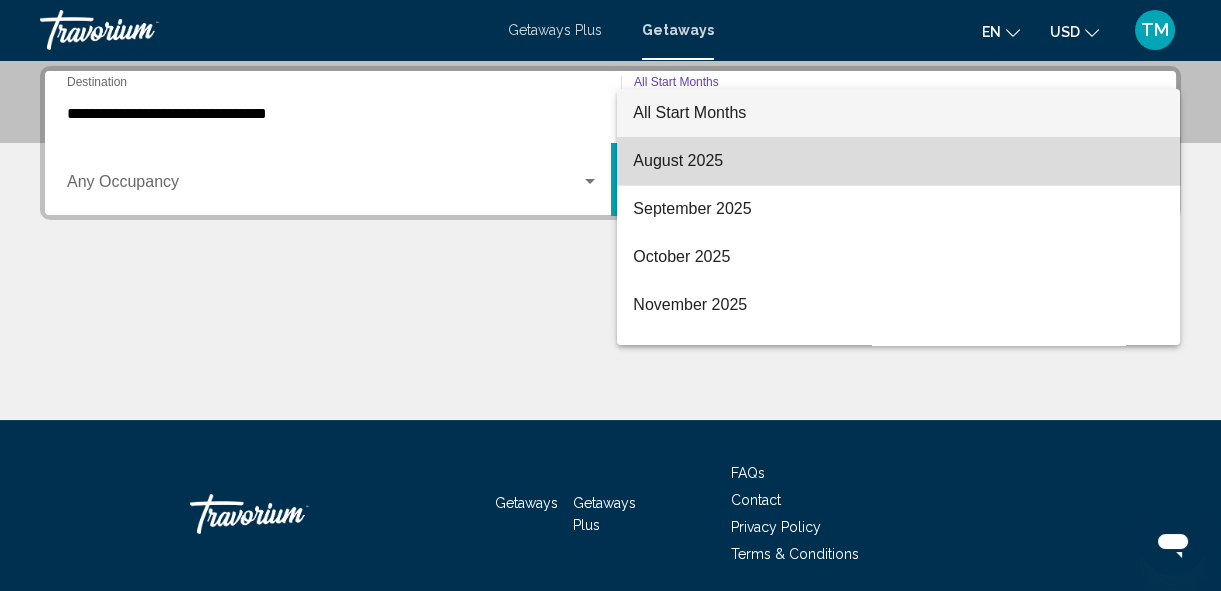 click on "August 2025" at bounding box center [898, 161] 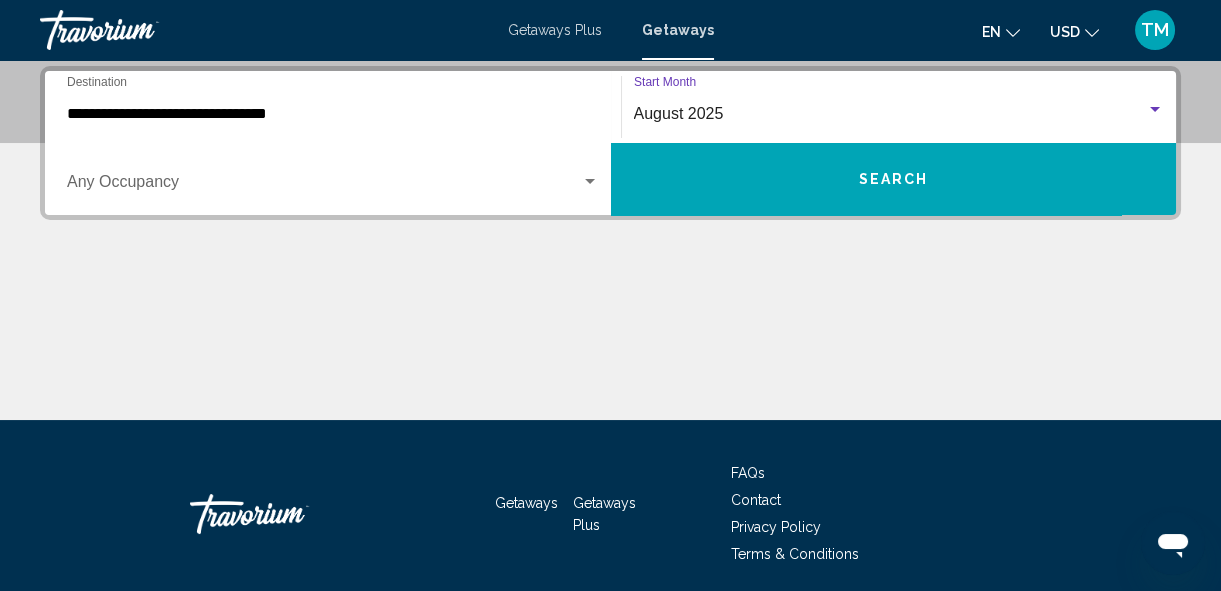 click on "Search" at bounding box center (893, 180) 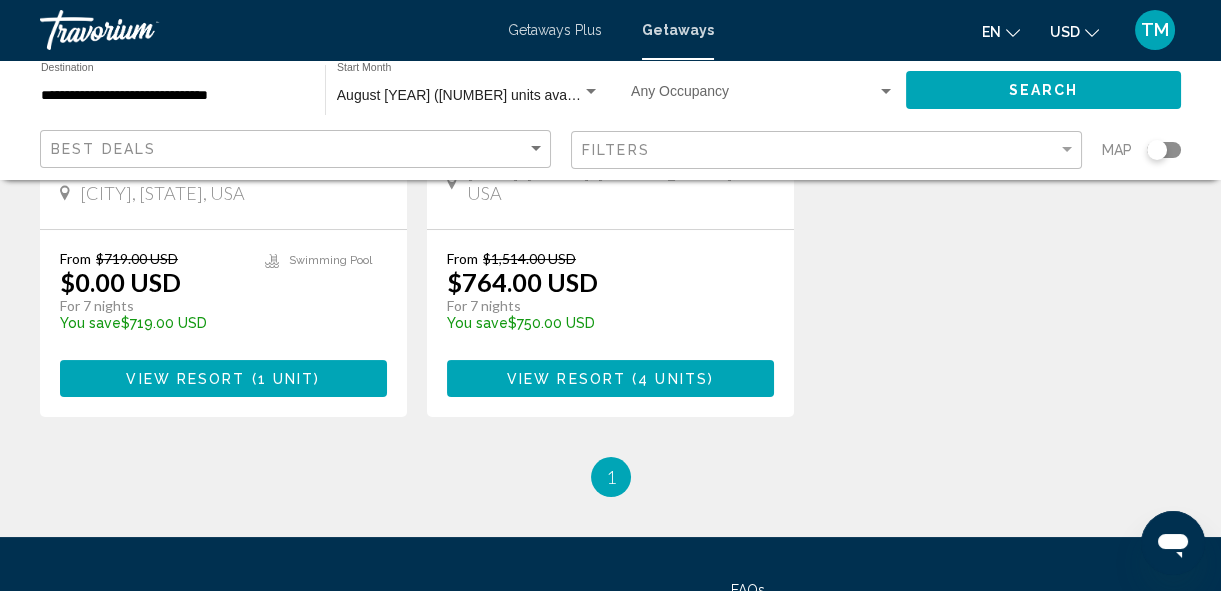 scroll, scrollTop: 0, scrollLeft: 0, axis: both 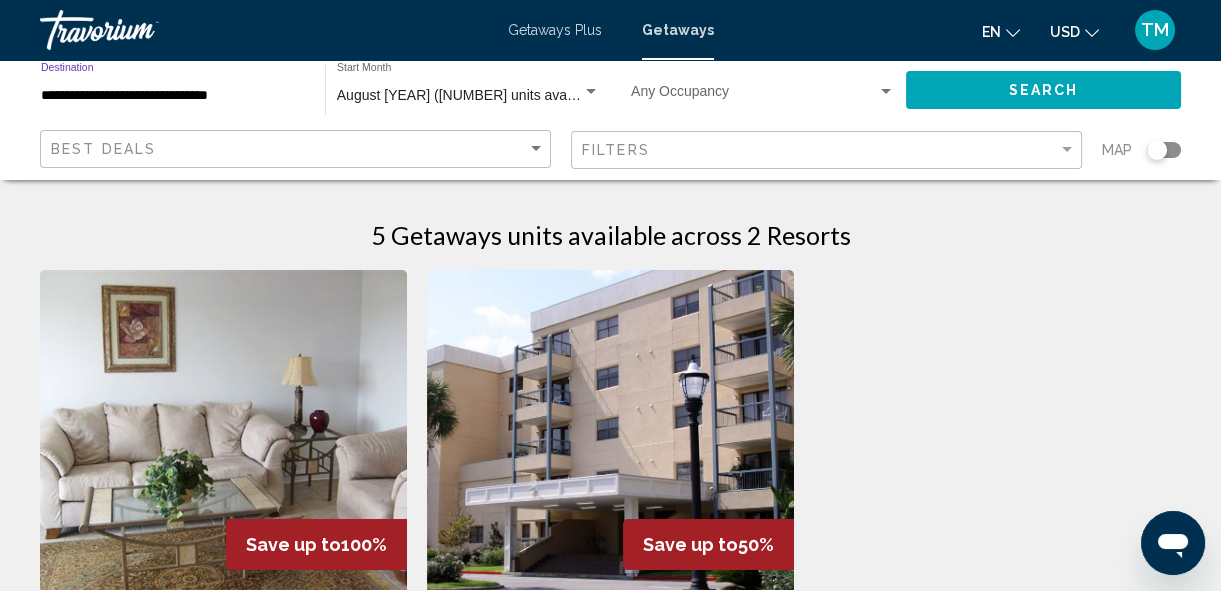 click on "**********" at bounding box center (173, 96) 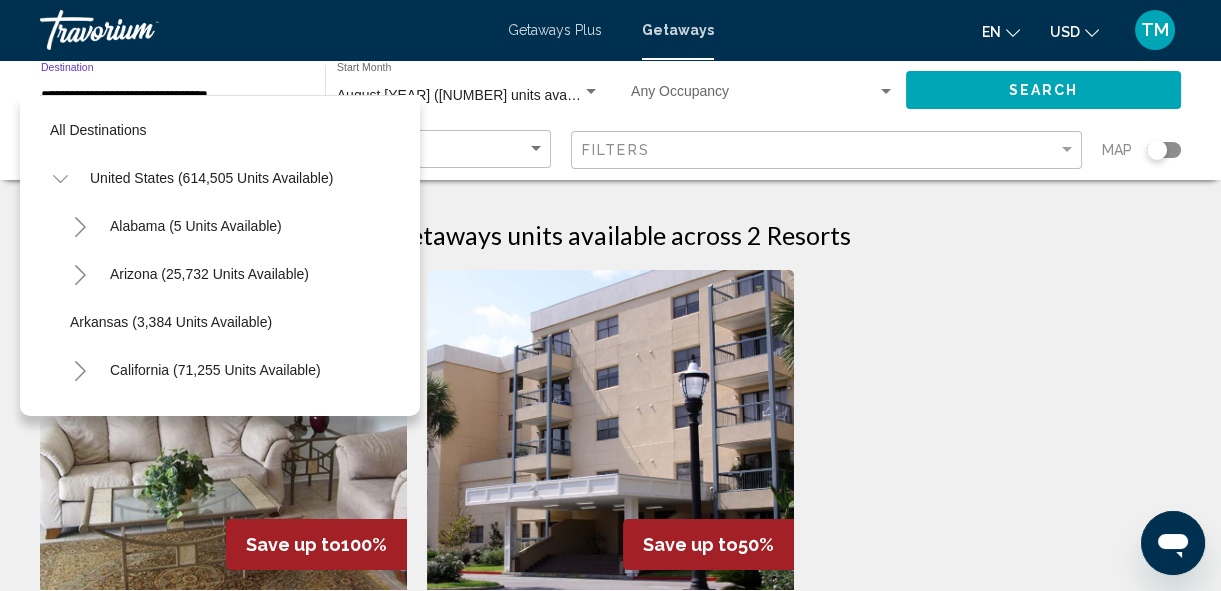 scroll, scrollTop: 990, scrollLeft: 0, axis: vertical 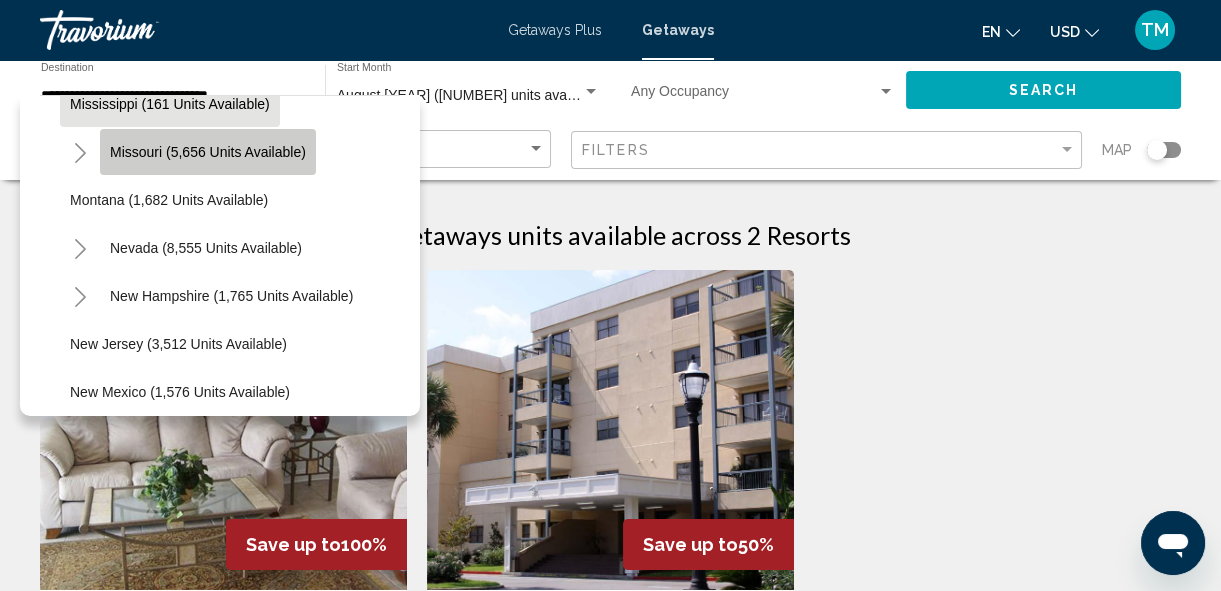 click on "Missouri (5,656 units available)" 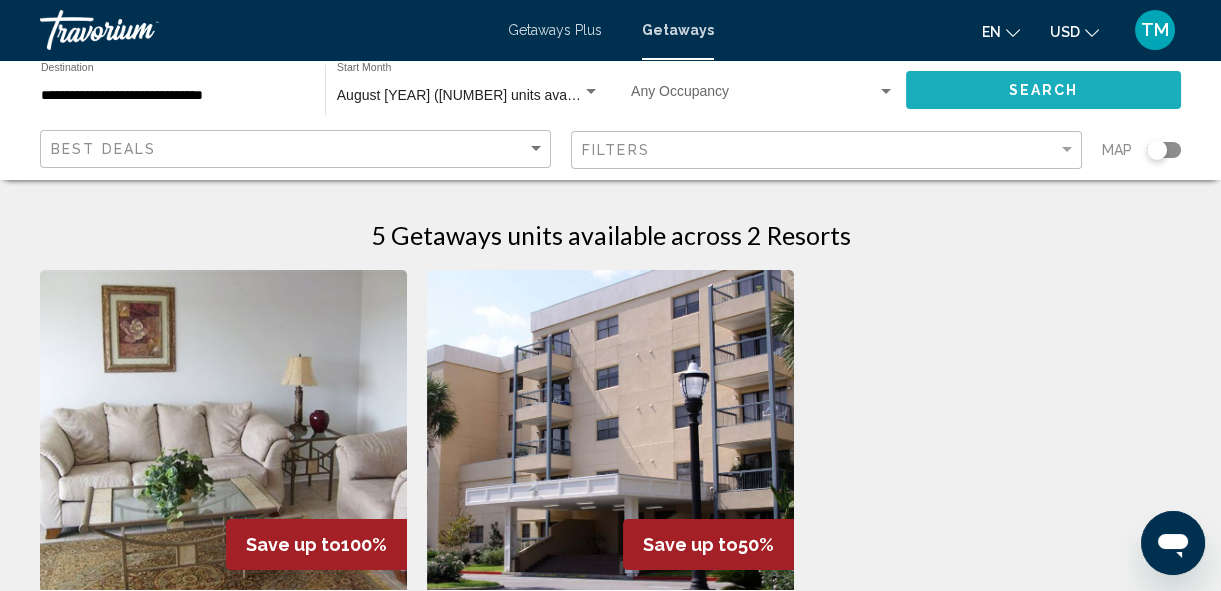 click on "Search" 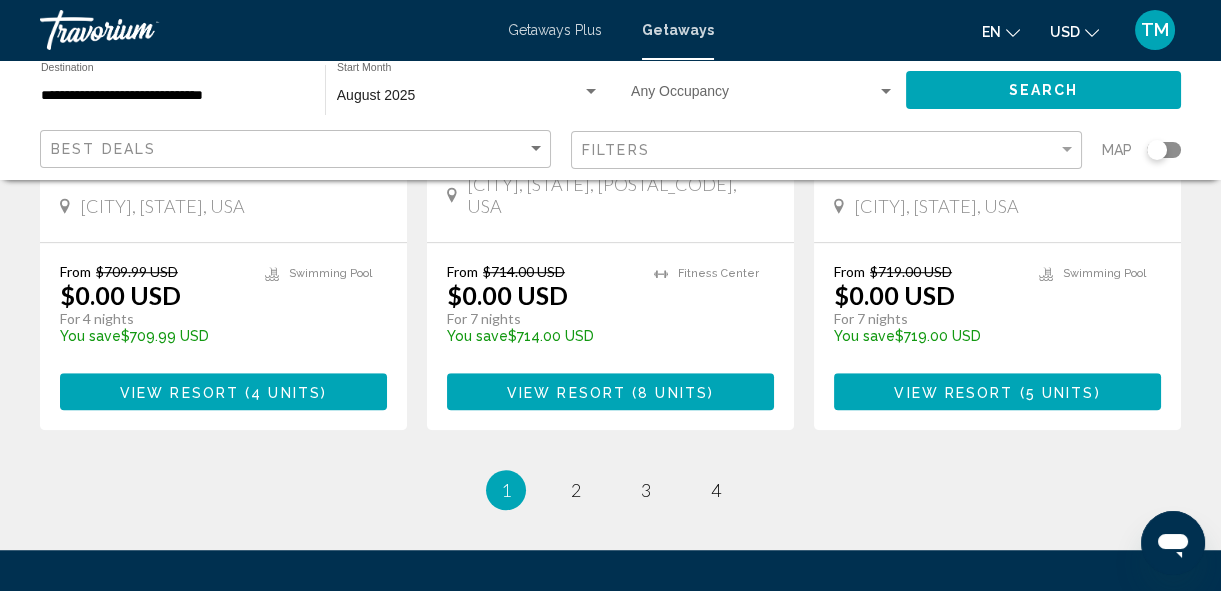 scroll, scrollTop: 2666, scrollLeft: 0, axis: vertical 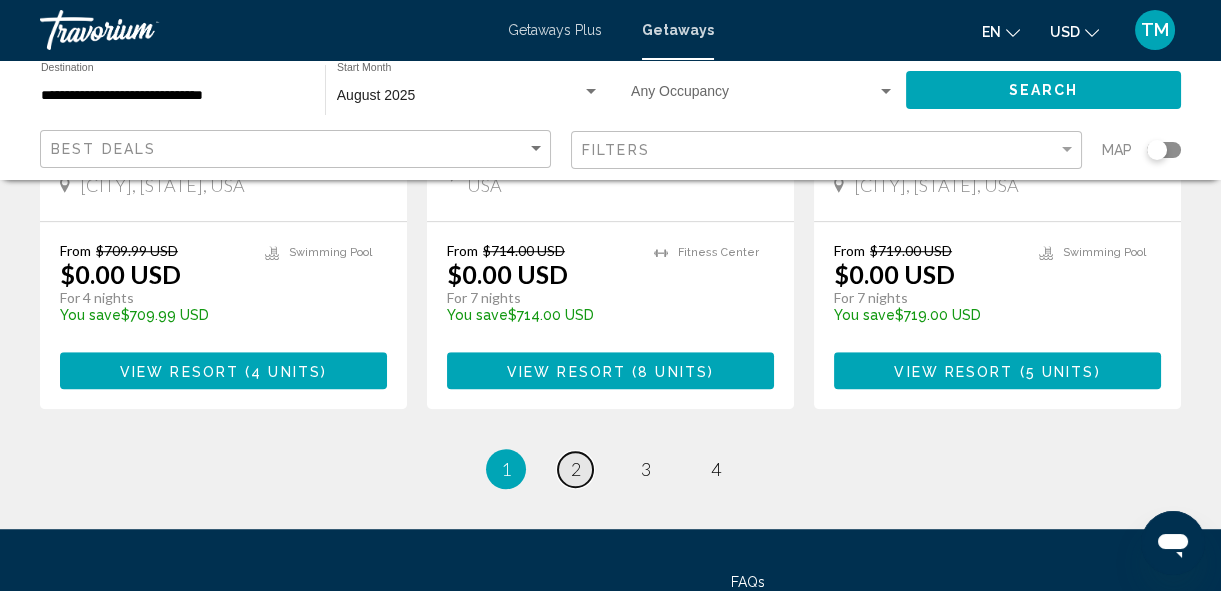 click on "page  2" at bounding box center [575, 469] 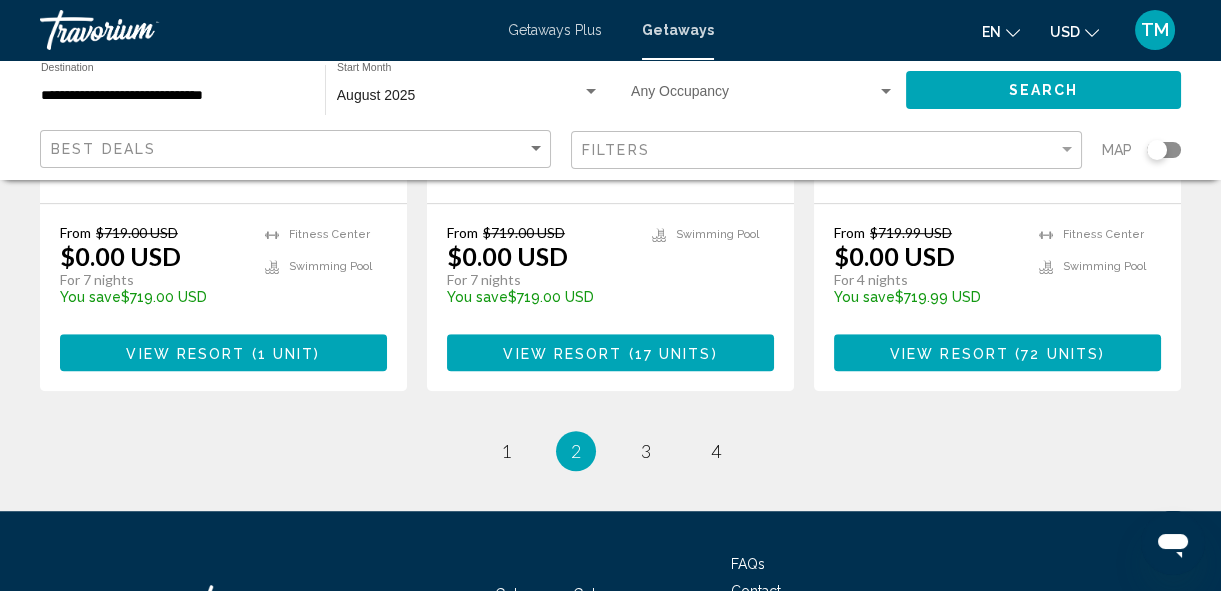 scroll, scrollTop: 2690, scrollLeft: 0, axis: vertical 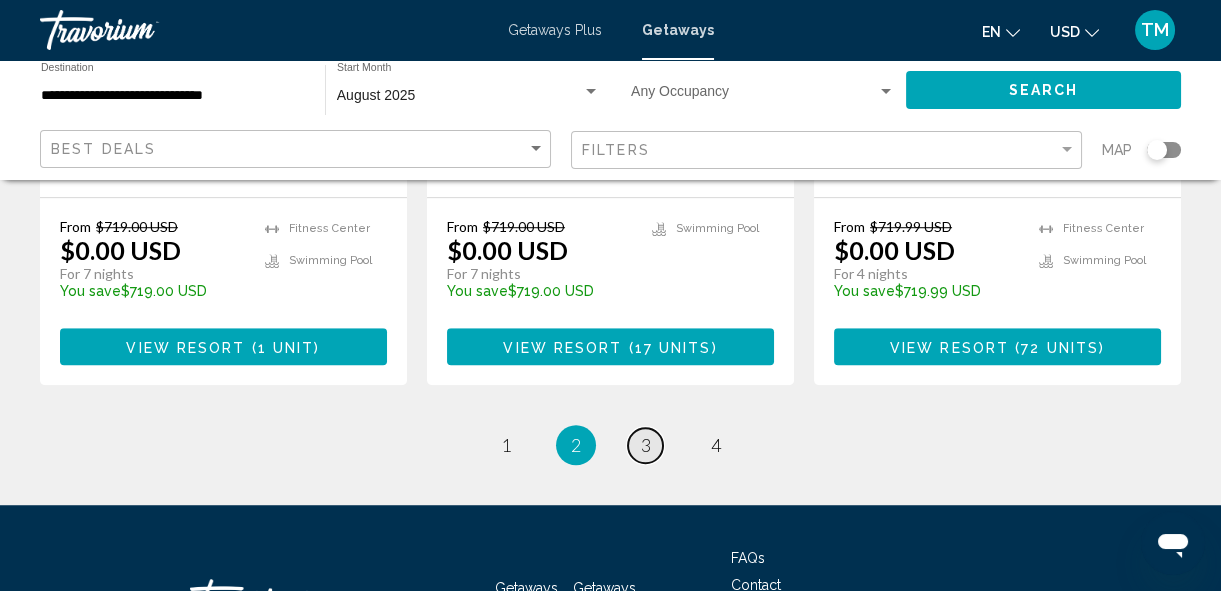 click on "3" at bounding box center (646, 445) 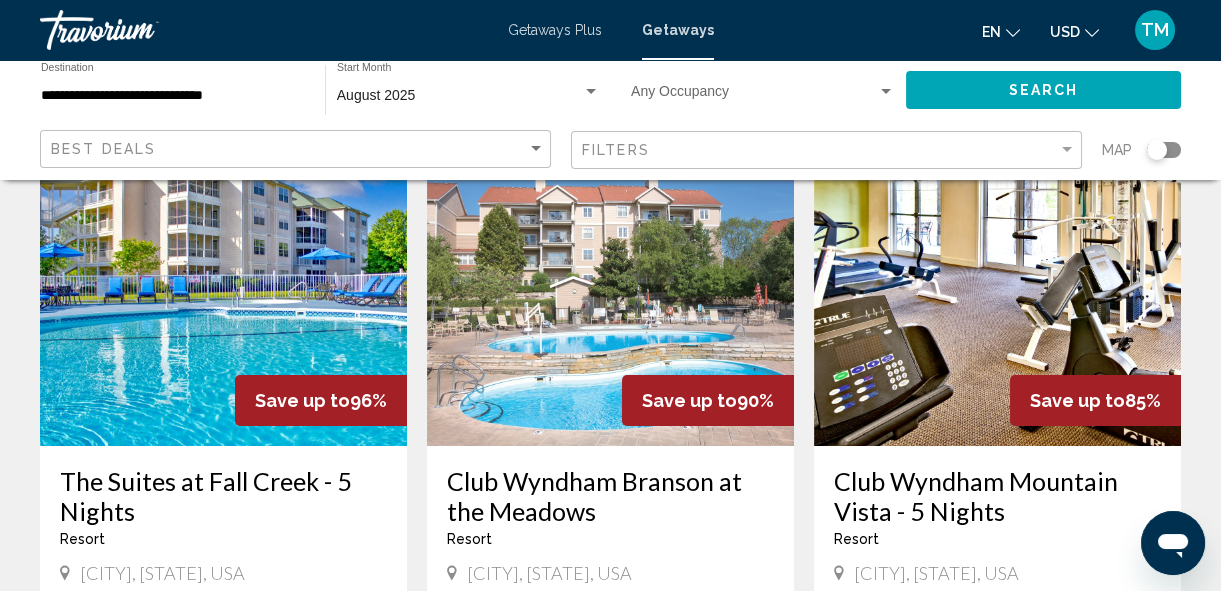 scroll, scrollTop: 145, scrollLeft: 0, axis: vertical 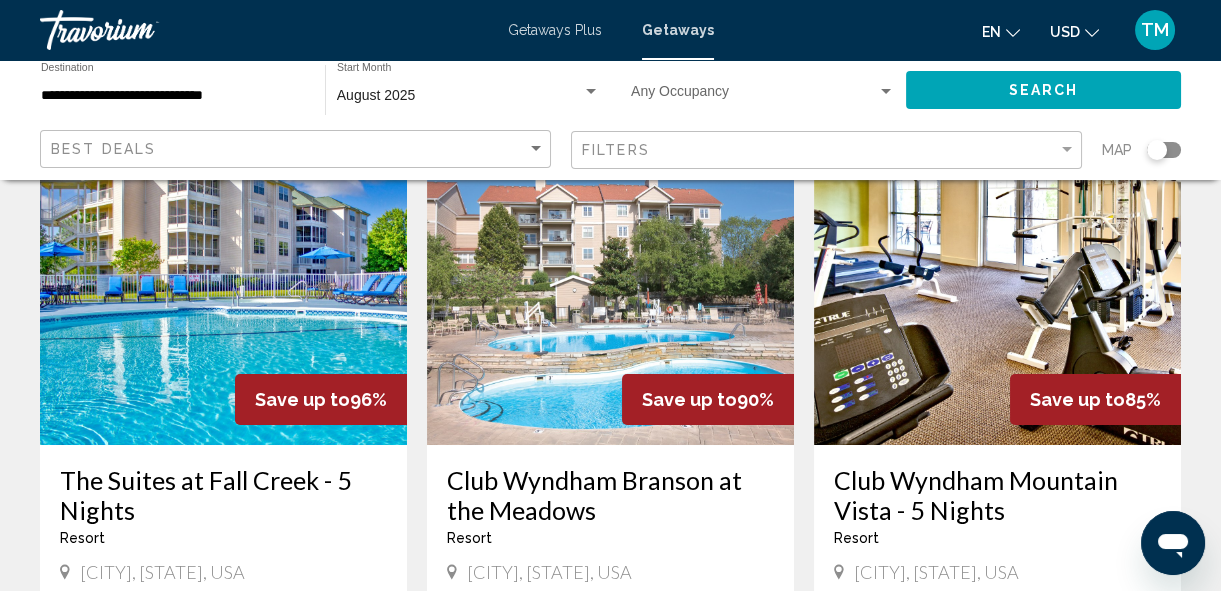 click on "TM" at bounding box center (1155, 30) 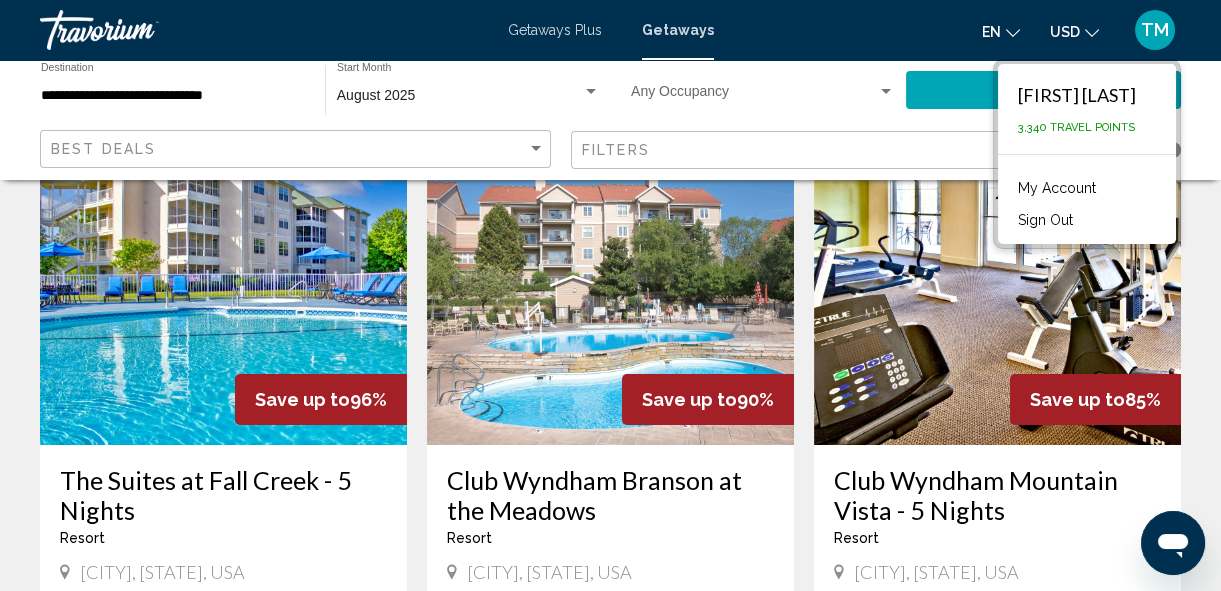 click on "777 Getaways units available across 44 Resorts Save up to  96%   The Suites at Fall Creek - 5 Nights  Resort  -  This is an adults only resort
Branson, MO, USA From $779.99 USD $29.99 USD For 5 nights You save  $750.00 USD   temp
Swimming Pool View Resort    ( 2 units )  Save up to  90%   Club Wyndham Branson at the Meadows  Resort  -  This is an adults only resort
Branson, MO, USA From $829.99 USD $79.99 USD For 7 nights You save  $750.00 USD   temp  4.6
Fitness Center
Swimming Pool View Resort    ( 54 units )  Save up to  85%   Club Wyndham Mountain Vista - 5 Nights  Resort  -  This is an adults only resort
Branson, MO, USA From $879.99 USD $129.99 USD For 5 nights You save  $750.00 USD   temp
(" at bounding box center (610, 1532) 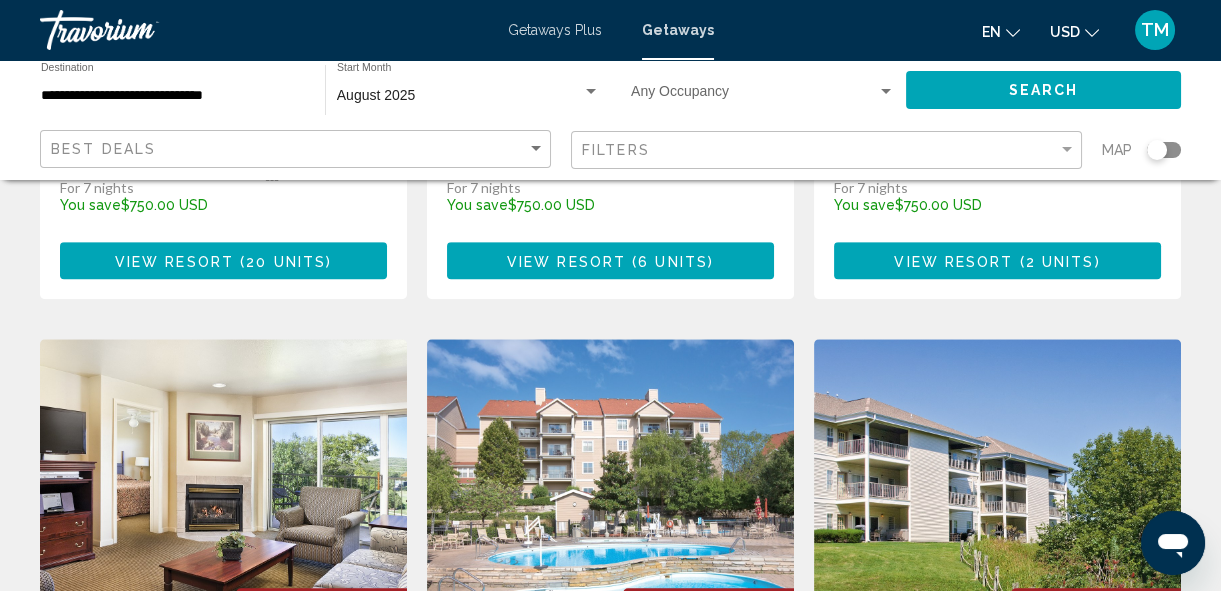 scroll, scrollTop: 2581, scrollLeft: 0, axis: vertical 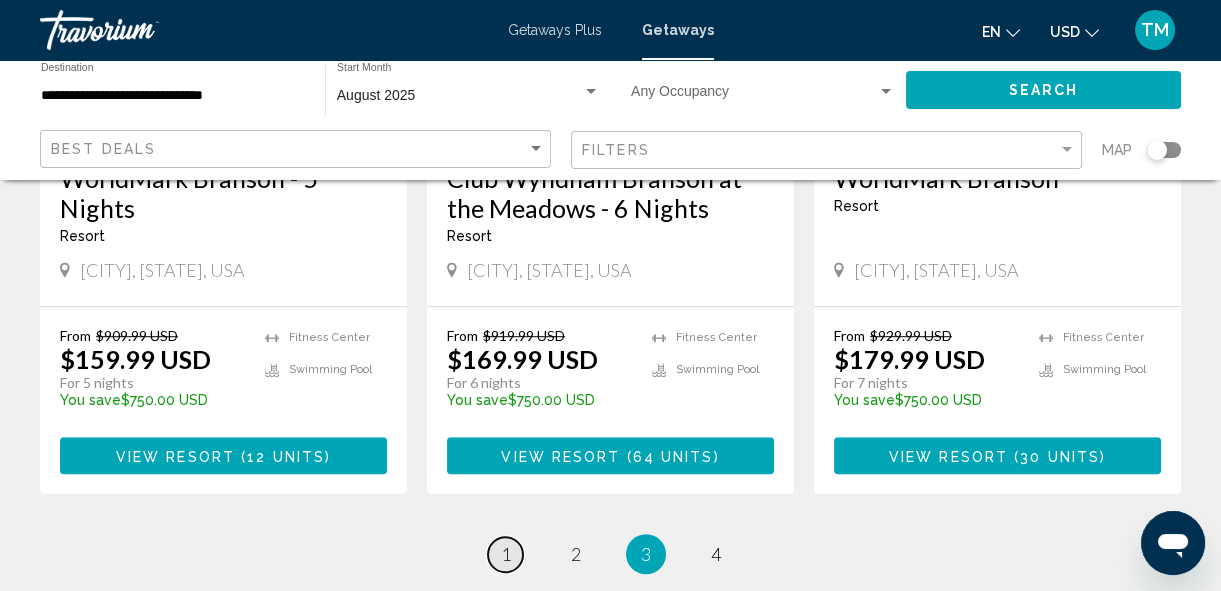 click on "page  1" at bounding box center (505, 554) 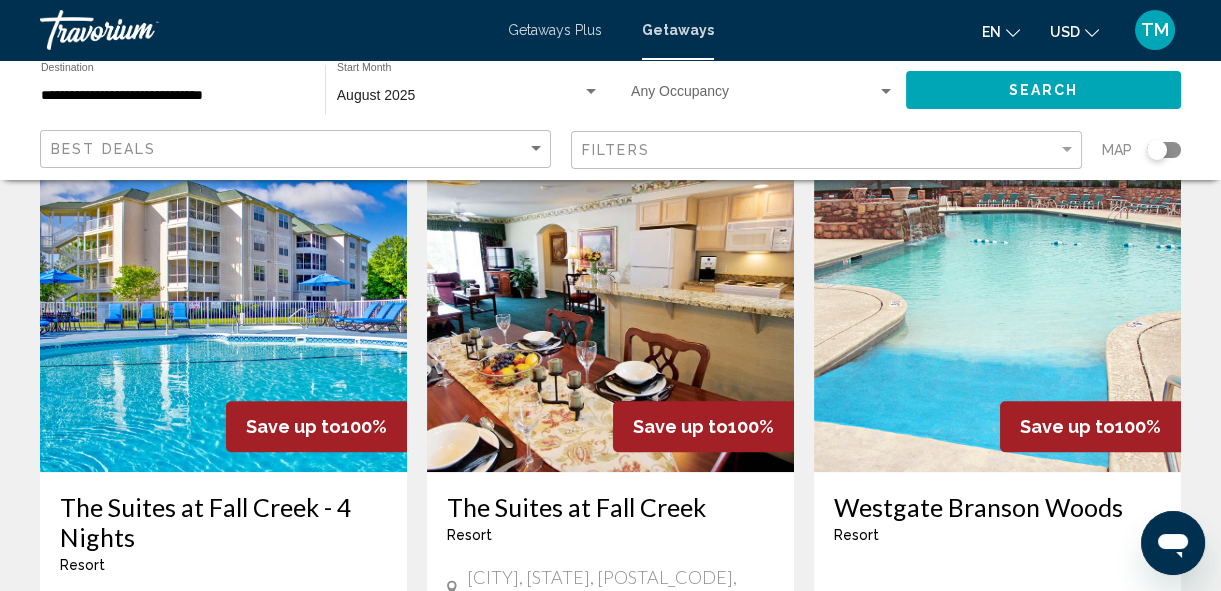 scroll, scrollTop: 2230, scrollLeft: 0, axis: vertical 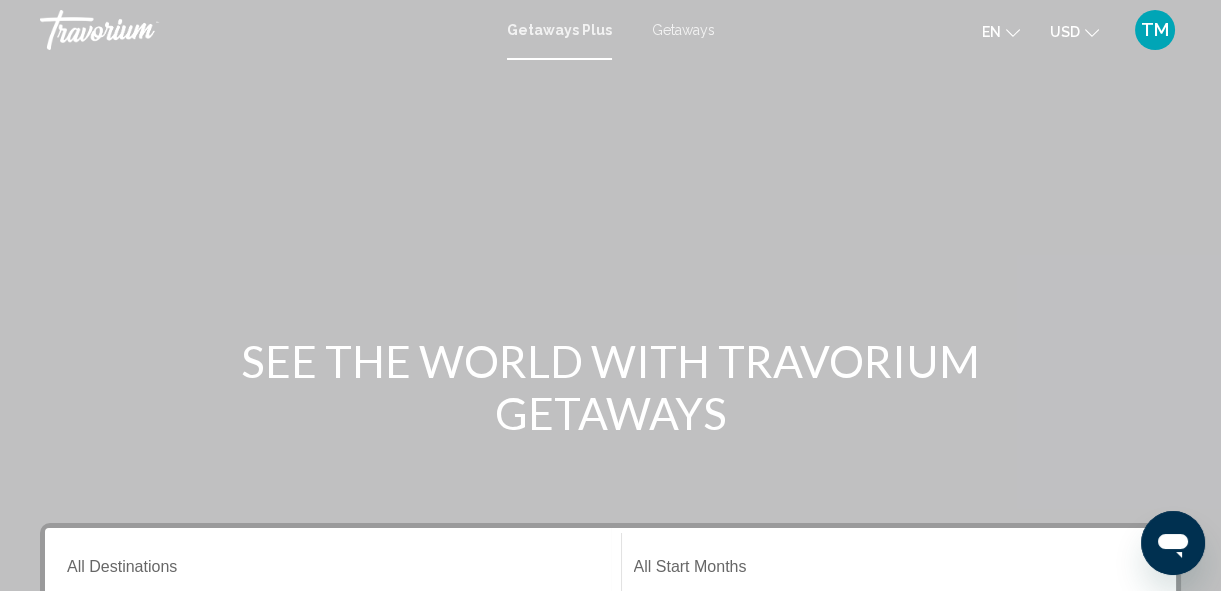 click on "Getaways" at bounding box center [683, 30] 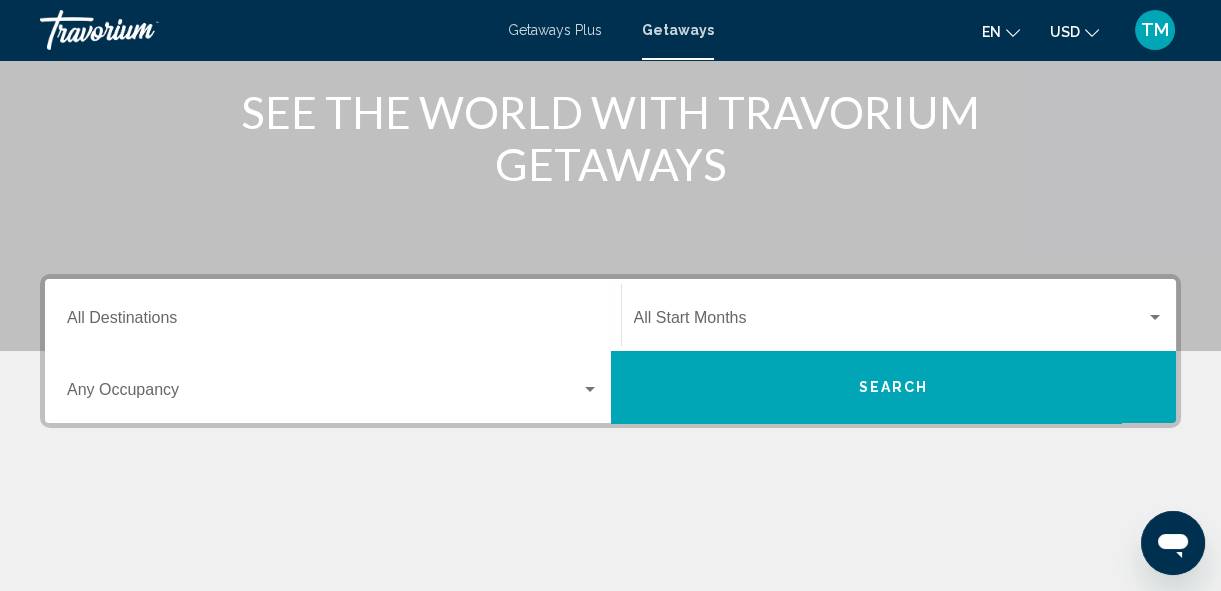 scroll, scrollTop: 266, scrollLeft: 0, axis: vertical 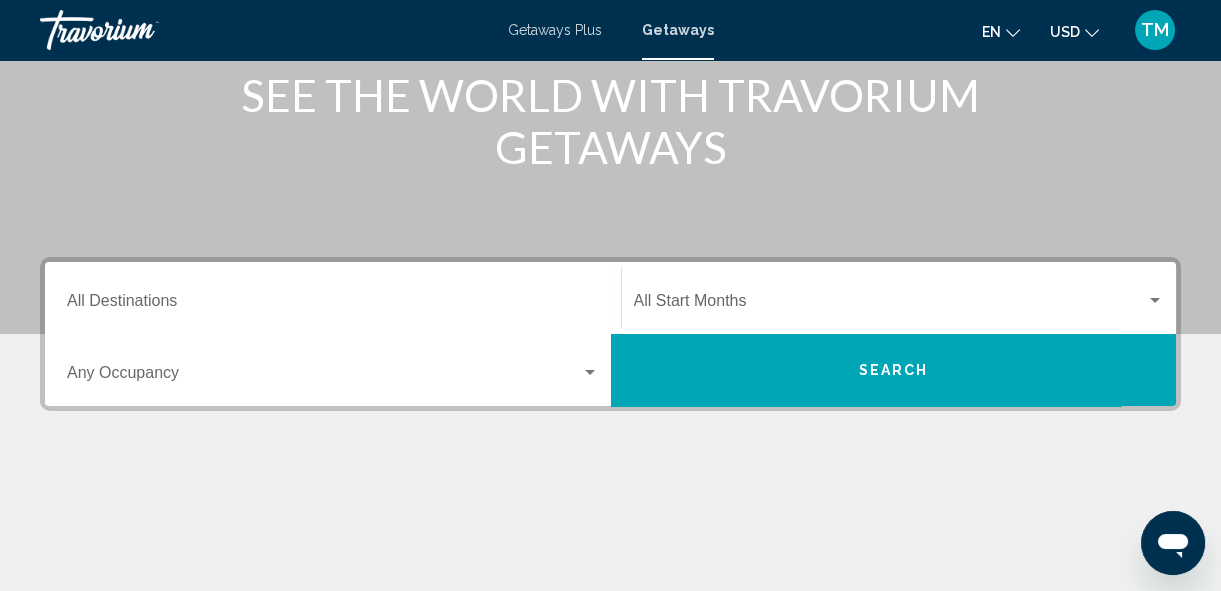 click on "Destination All Destinations" at bounding box center (333, 305) 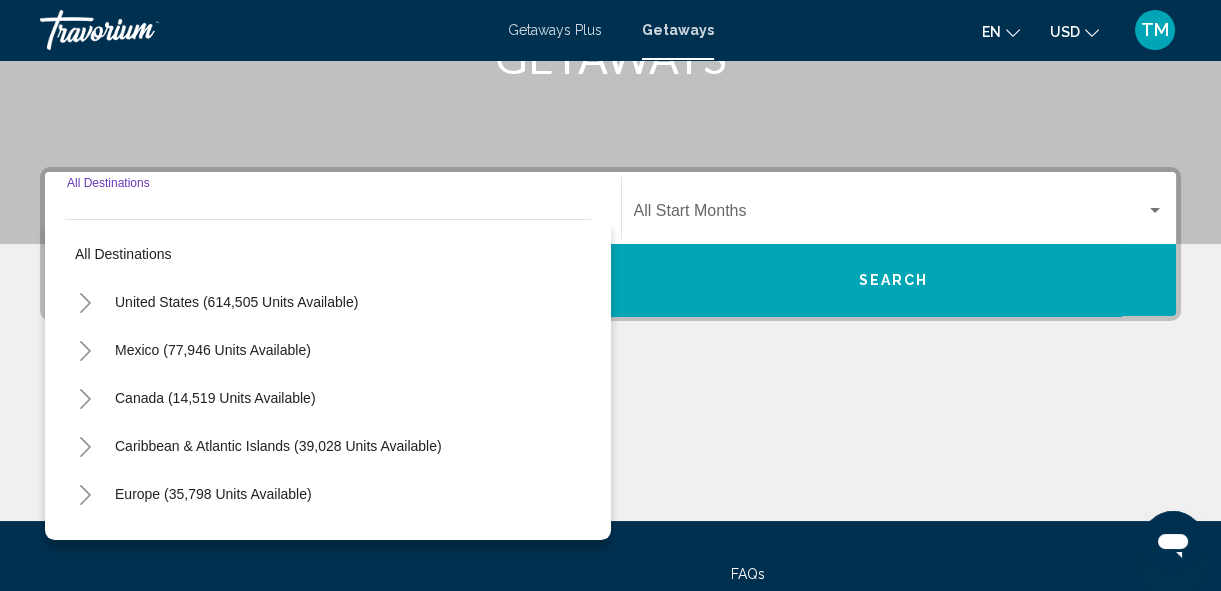 scroll, scrollTop: 457, scrollLeft: 0, axis: vertical 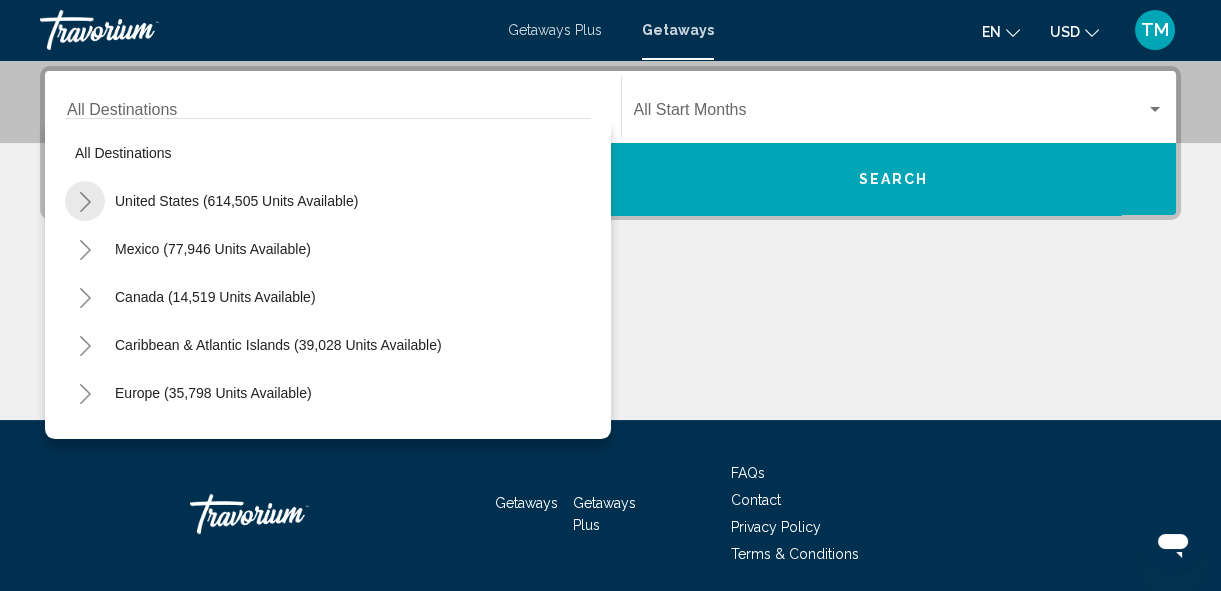 click 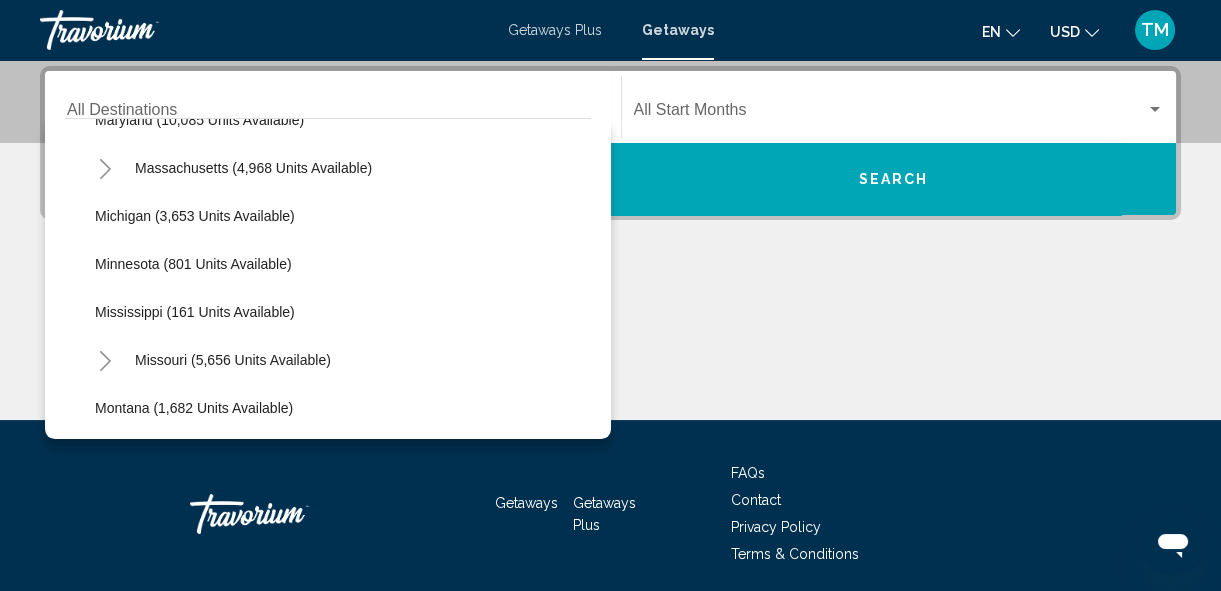 scroll, scrollTop: 981, scrollLeft: 0, axis: vertical 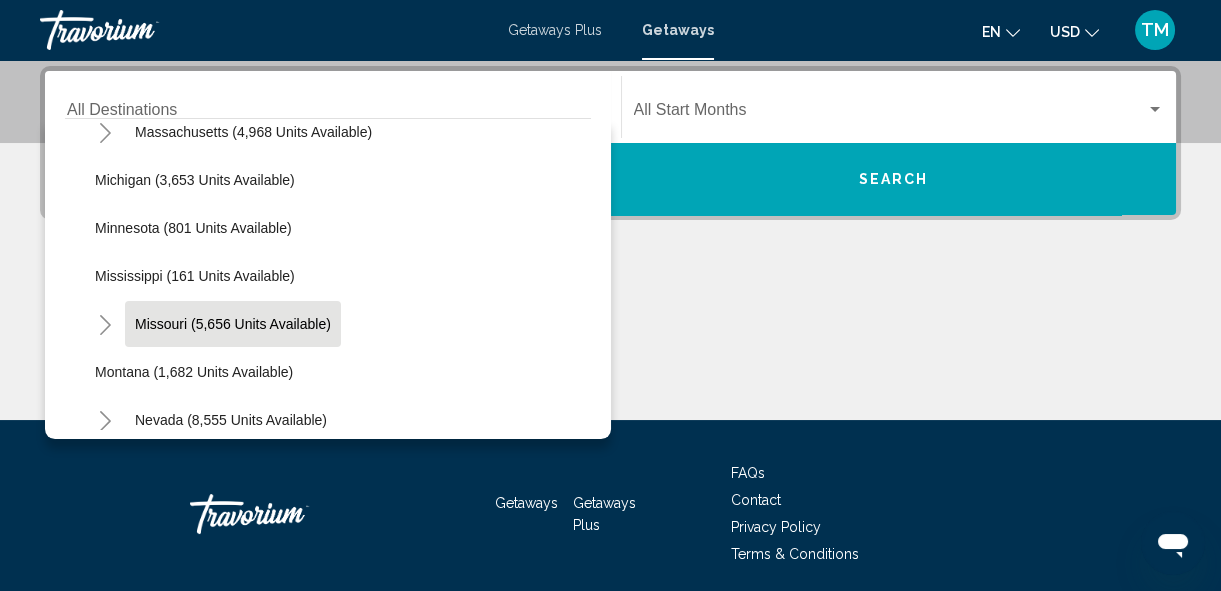 click on "Missouri (5,656 units available)" 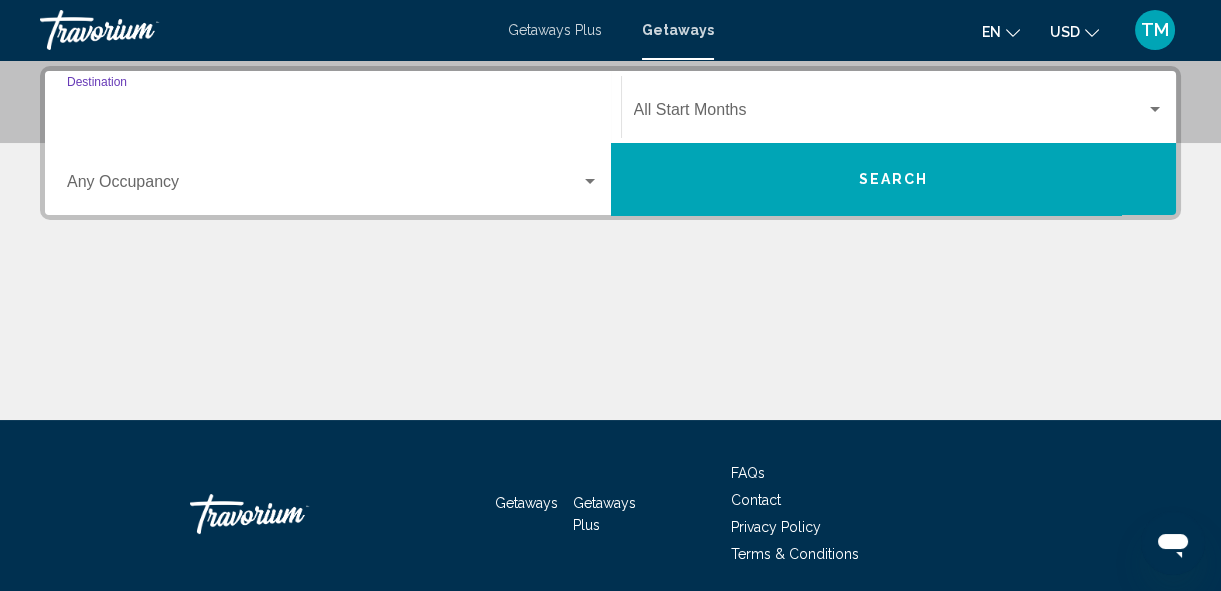 type on "**********" 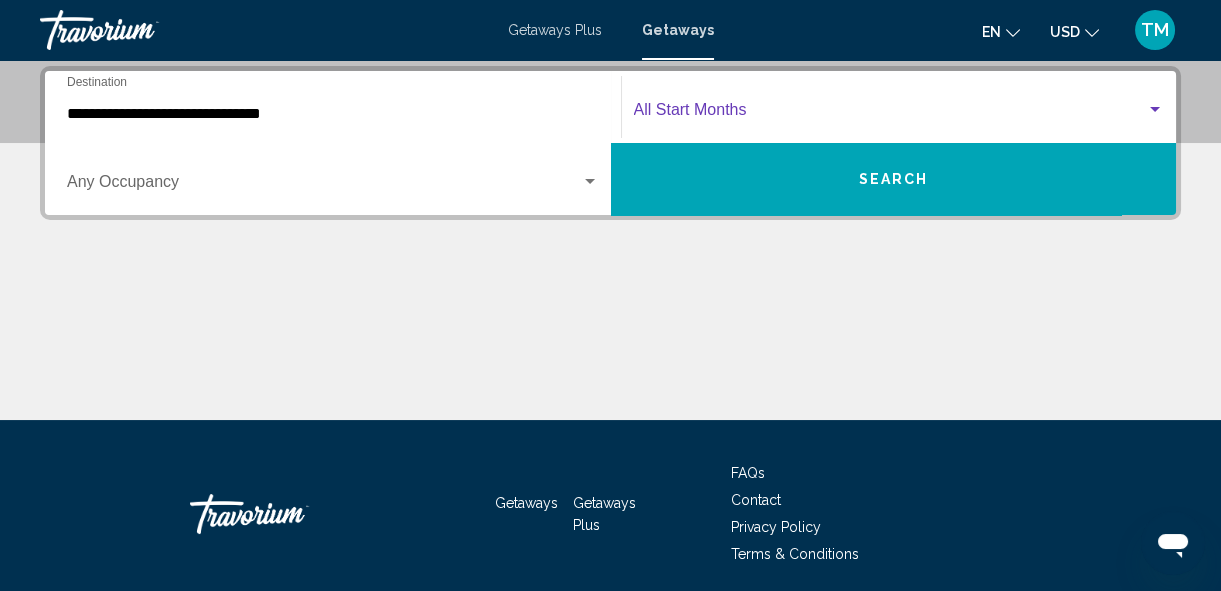 click at bounding box center (1155, 109) 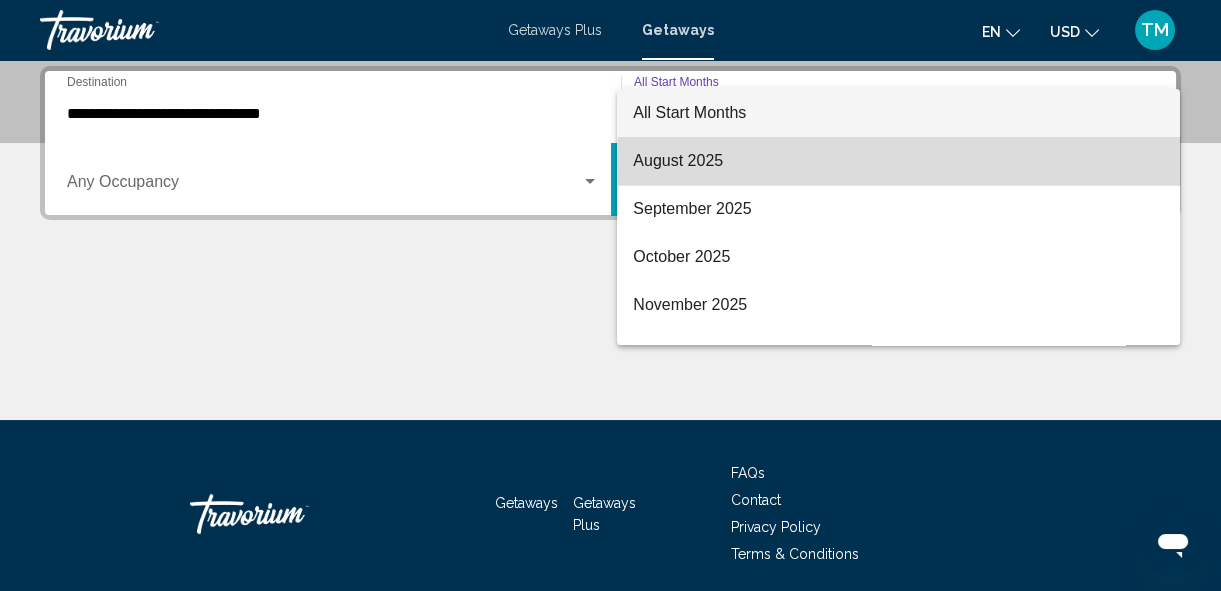 click on "August 2025" at bounding box center (898, 161) 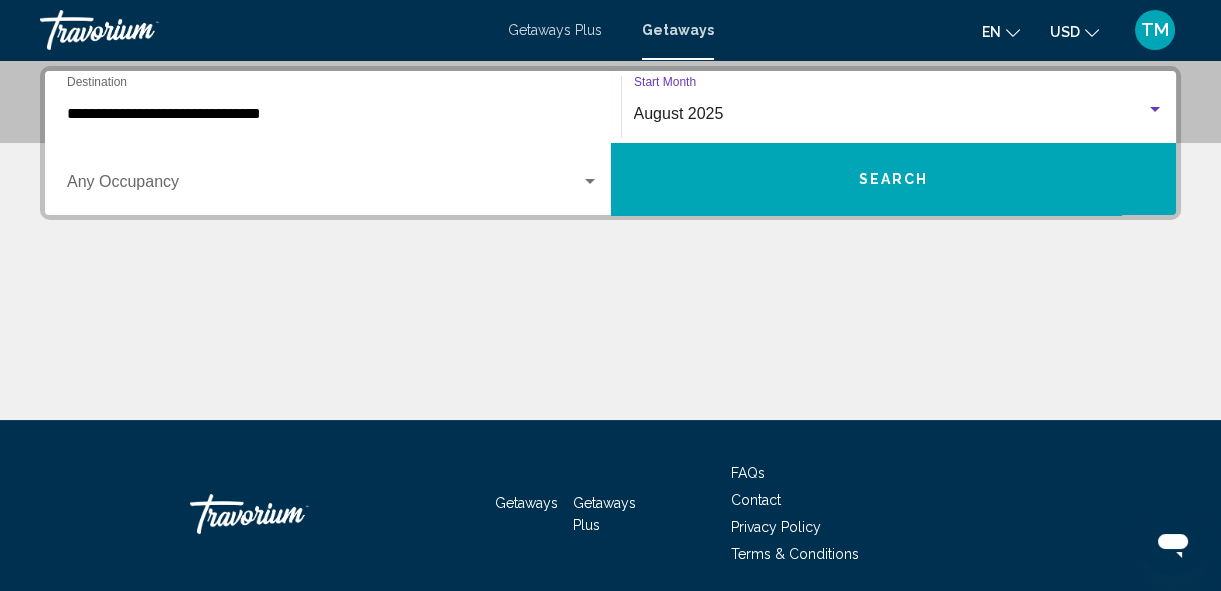 click at bounding box center [590, 181] 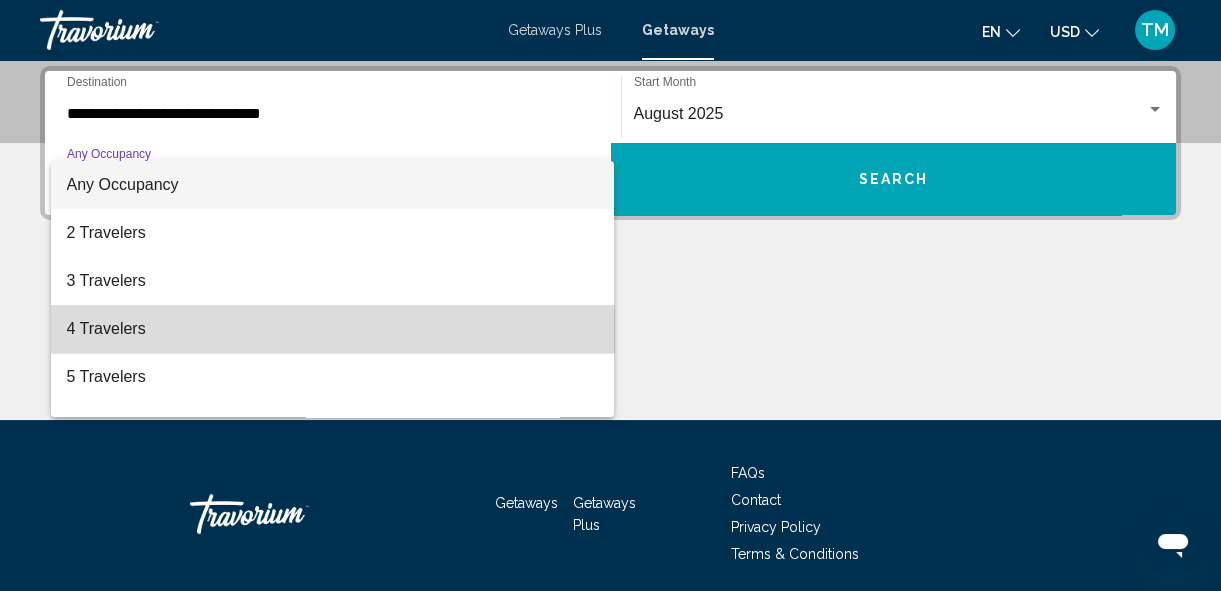 click on "4 Travelers" at bounding box center (333, 329) 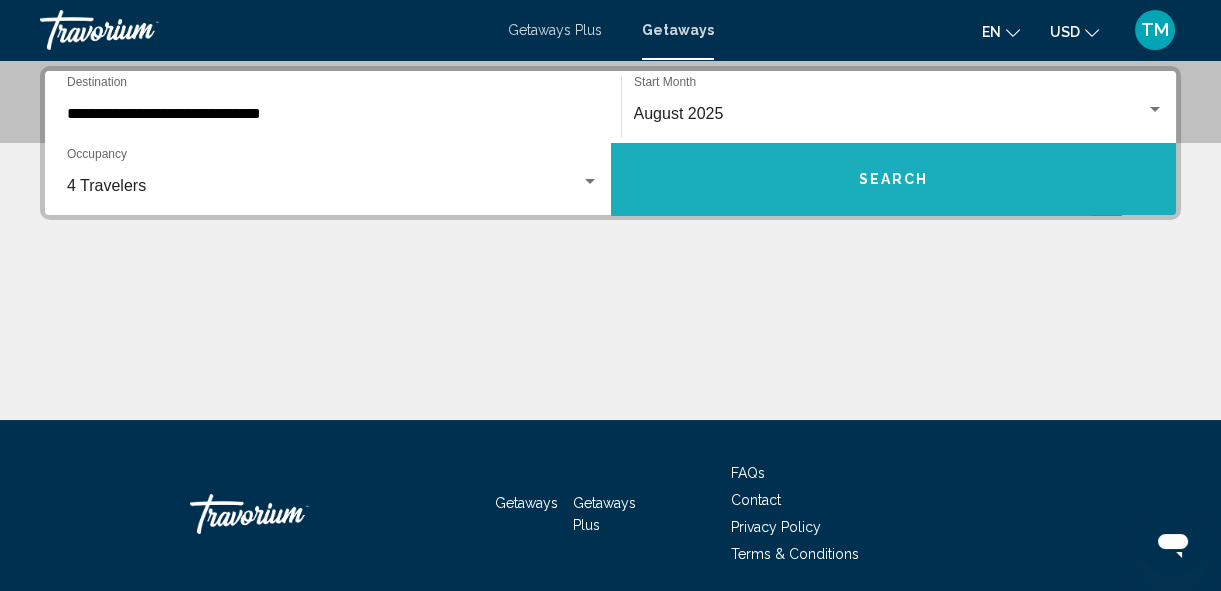 click on "Search" at bounding box center (893, 180) 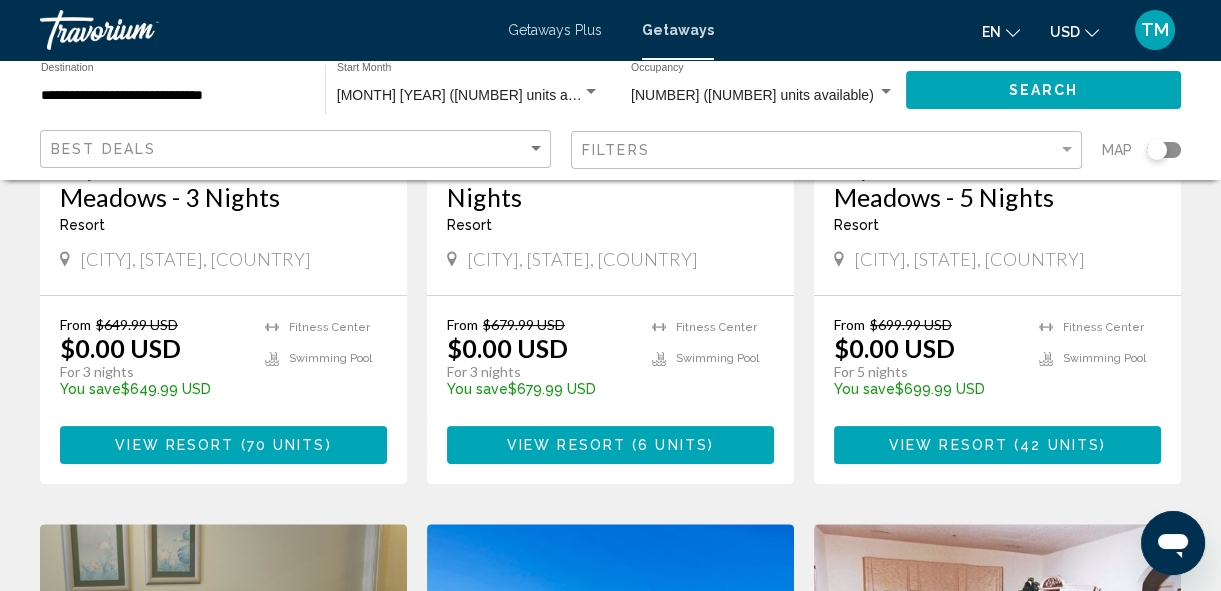 scroll, scrollTop: 1205, scrollLeft: 0, axis: vertical 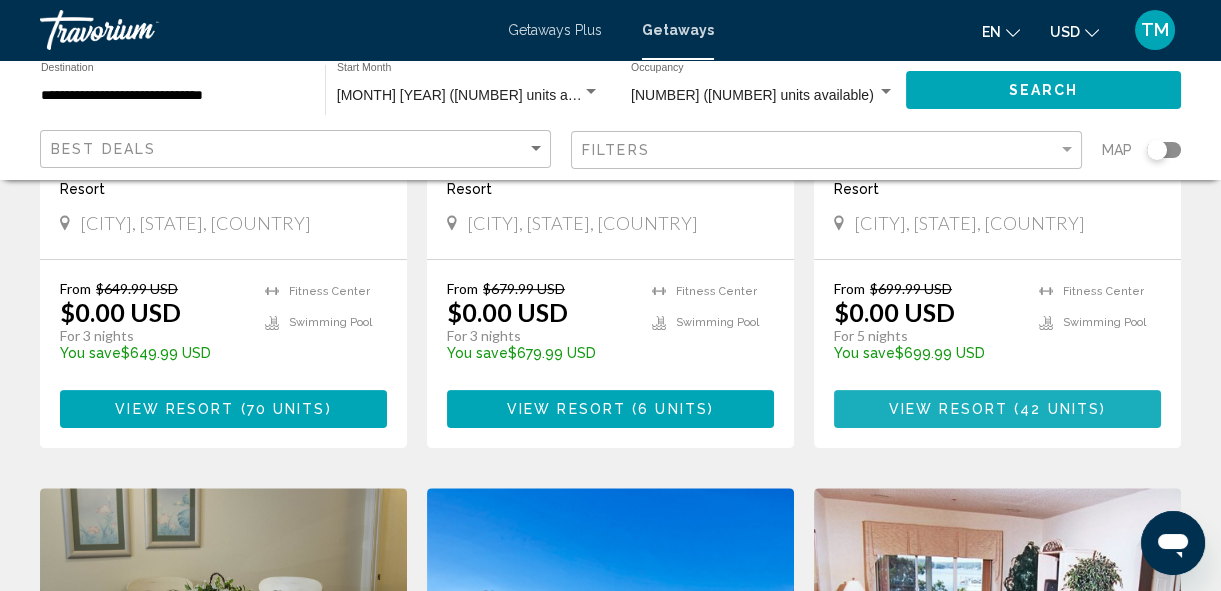 click on "View Resort    ( 42 units )" at bounding box center [997, 408] 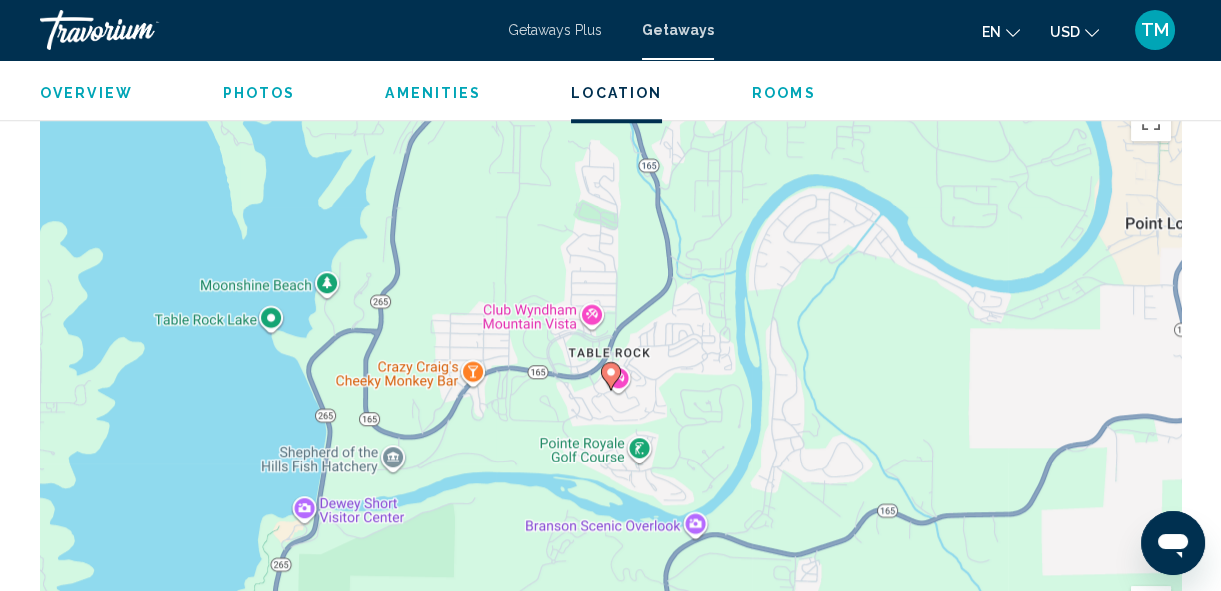 scroll, scrollTop: 3732, scrollLeft: 0, axis: vertical 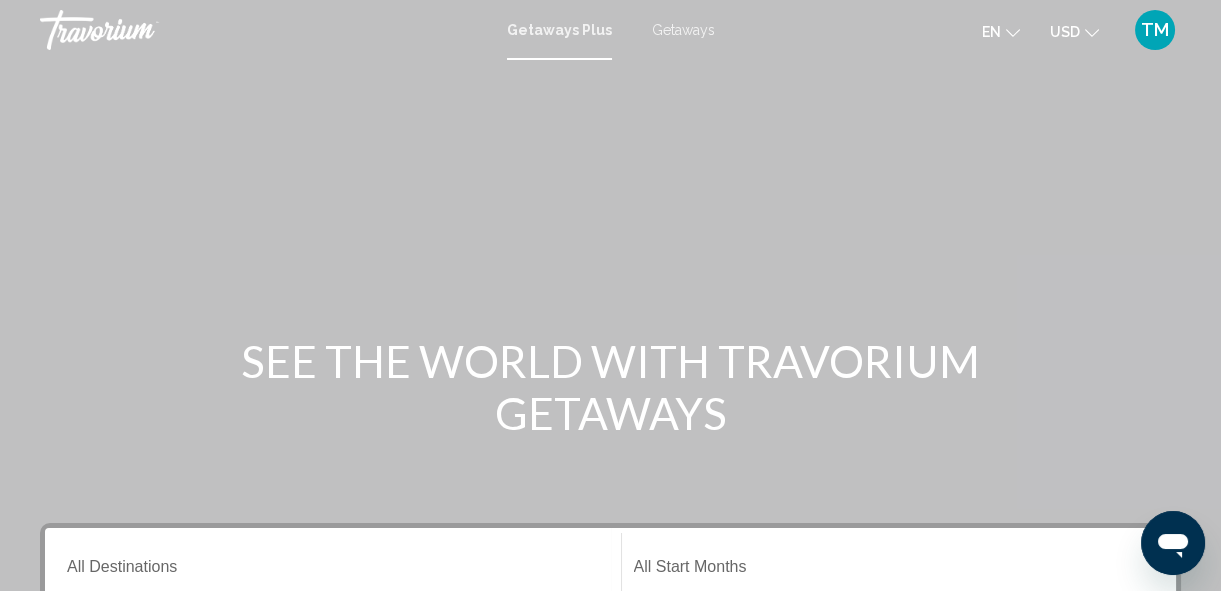 click on "Getaways" at bounding box center (683, 30) 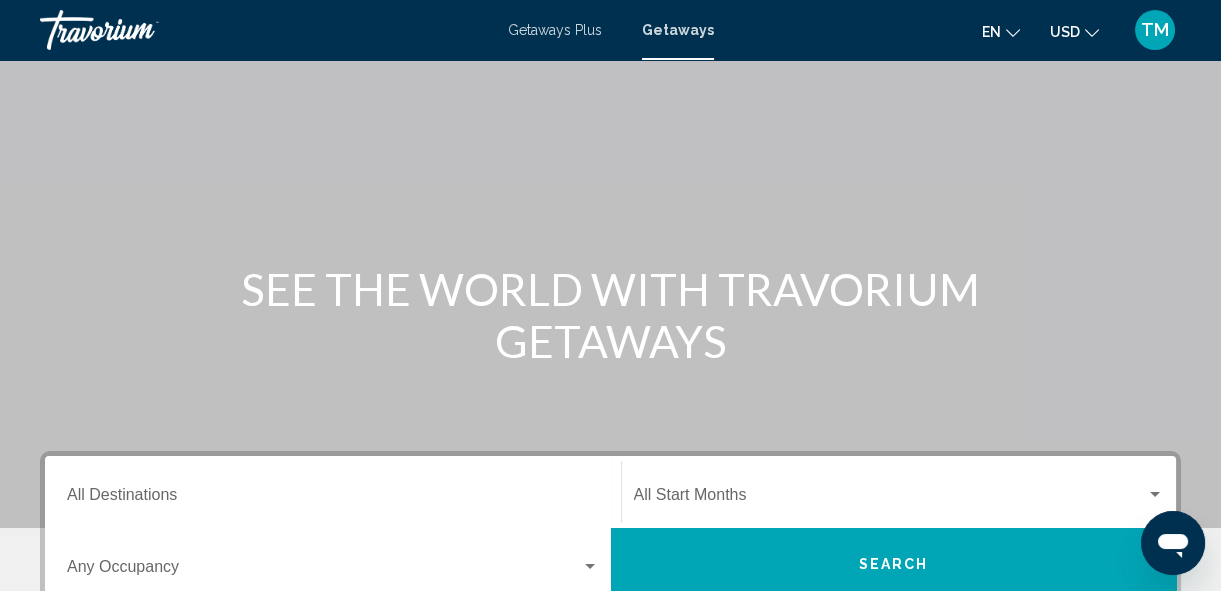 scroll, scrollTop: 109, scrollLeft: 0, axis: vertical 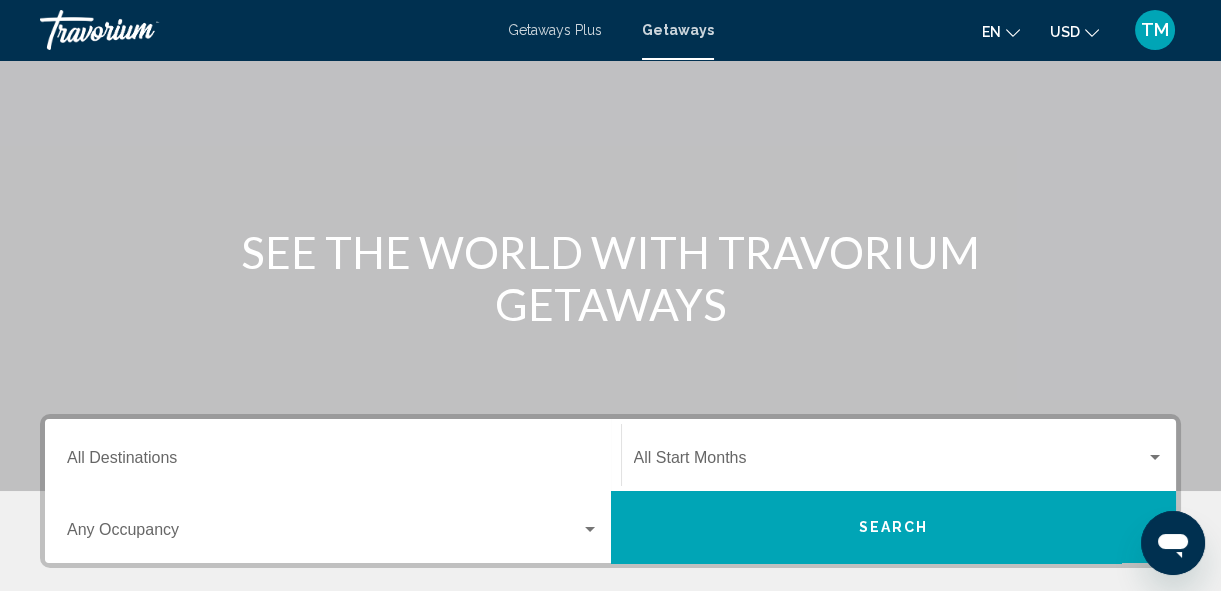 click on "Destination All Destinations" at bounding box center [333, 455] 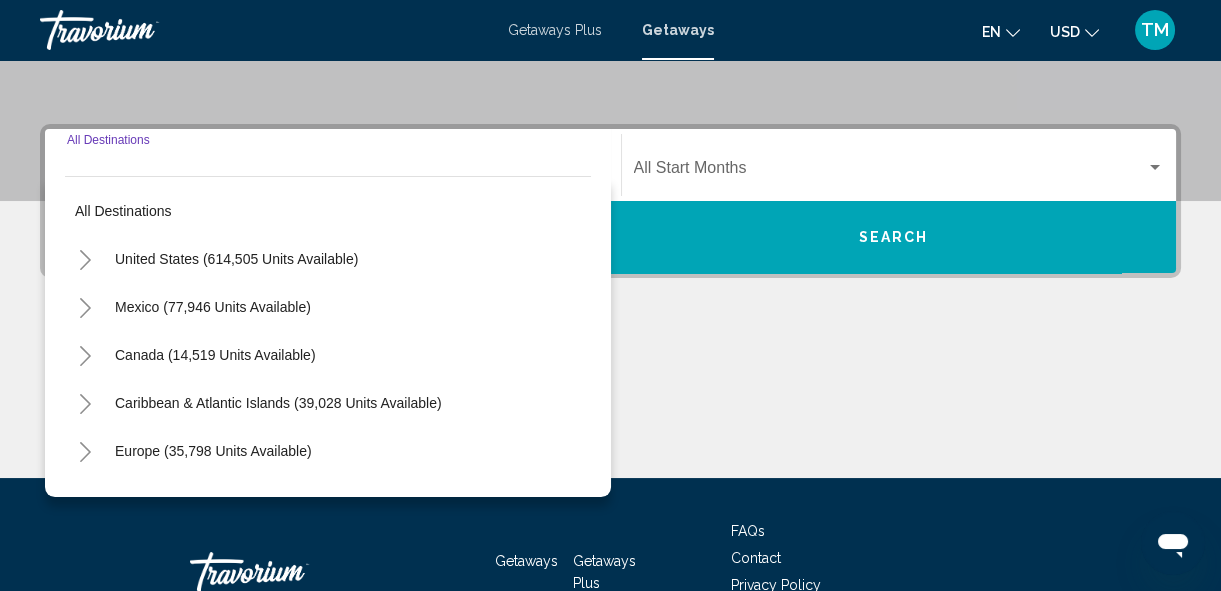 scroll, scrollTop: 457, scrollLeft: 0, axis: vertical 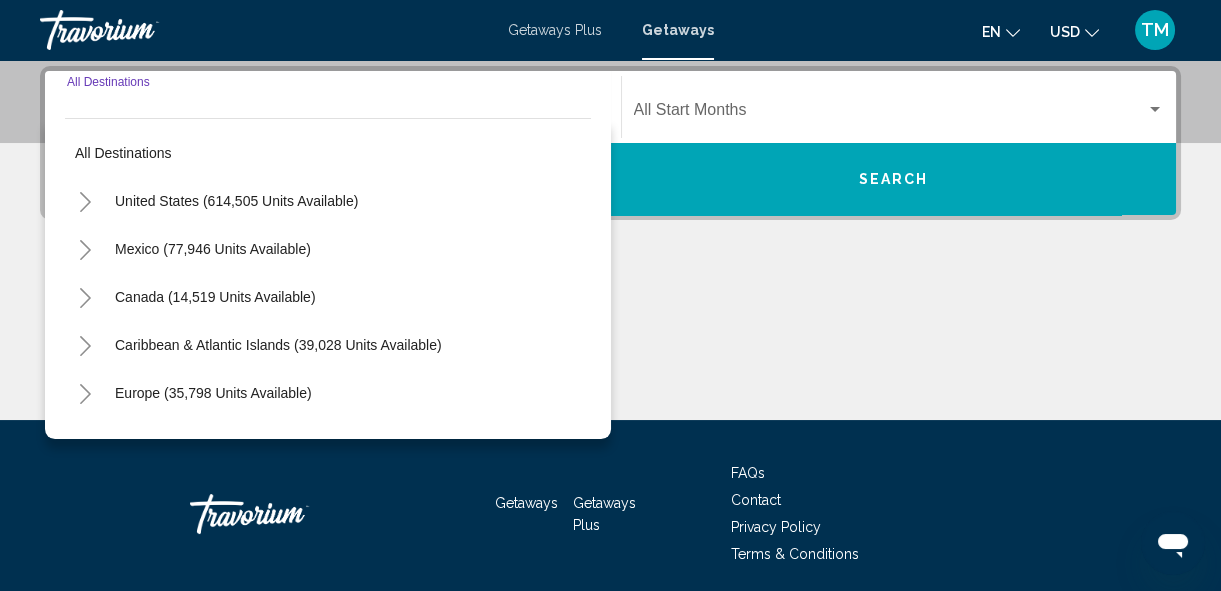 click 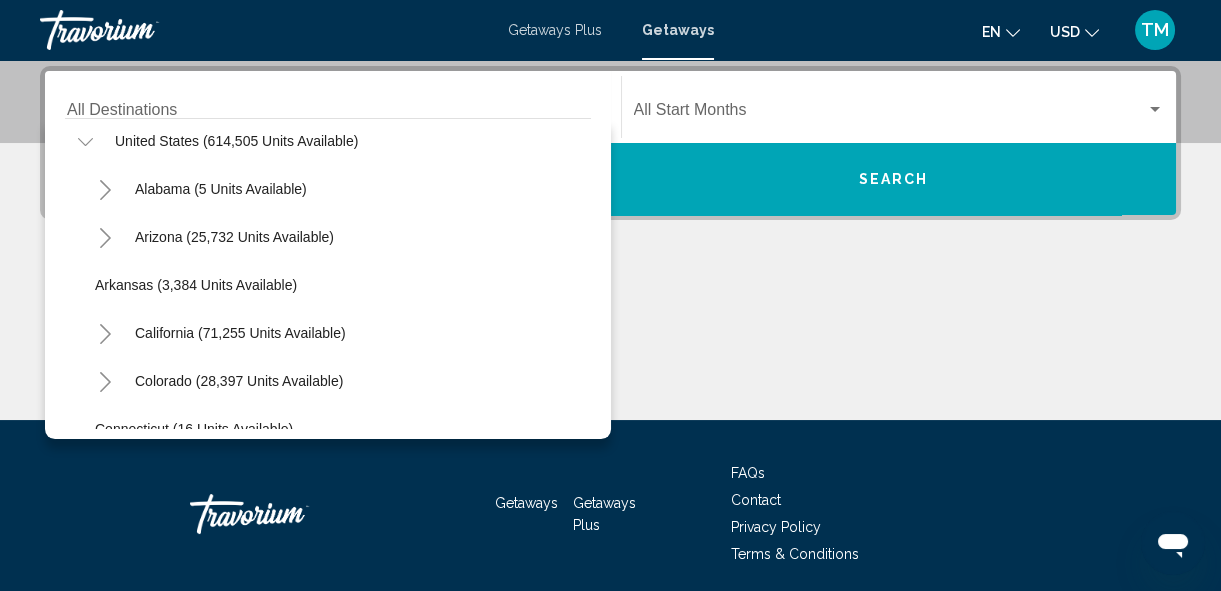 scroll, scrollTop: 72, scrollLeft: 0, axis: vertical 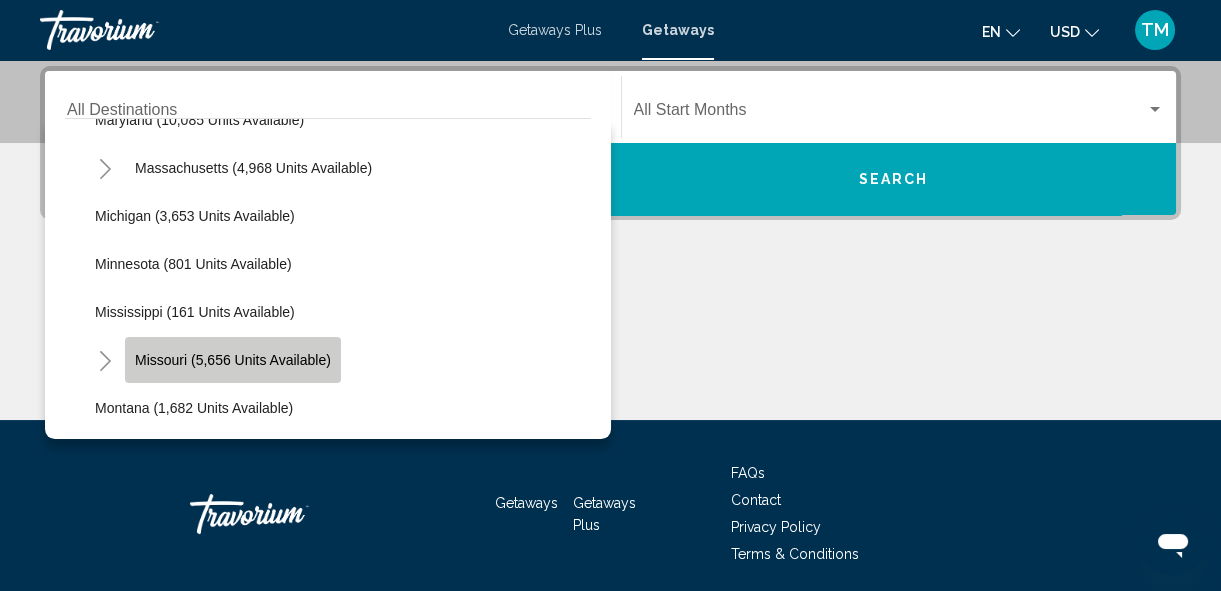 click on "Missouri (5,656 units available)" 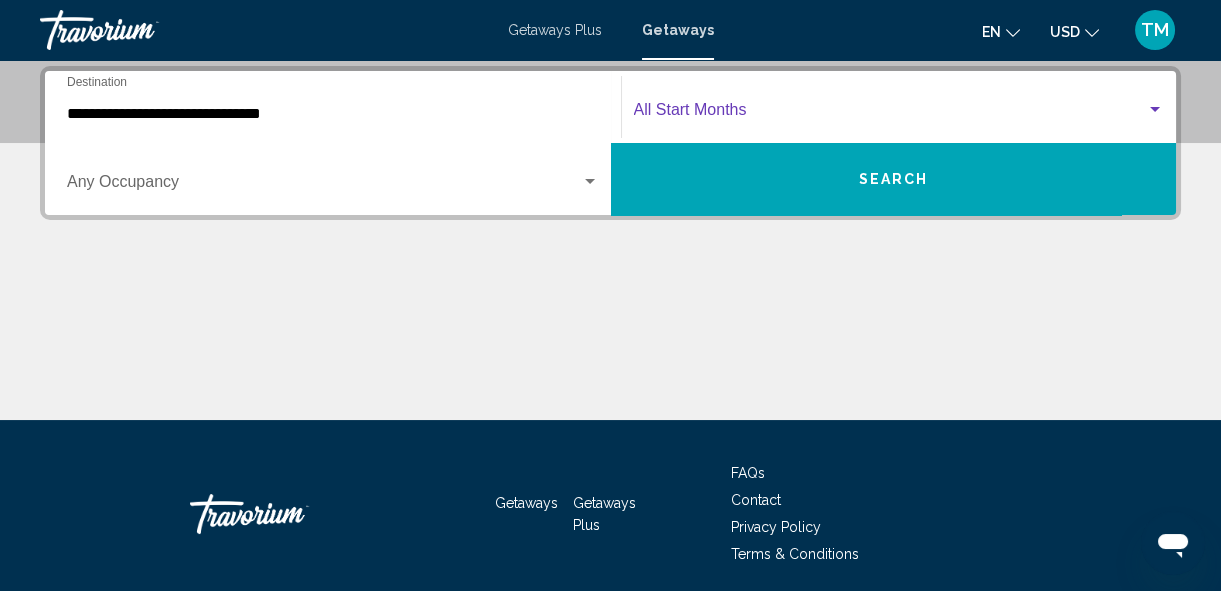 click at bounding box center (1155, 109) 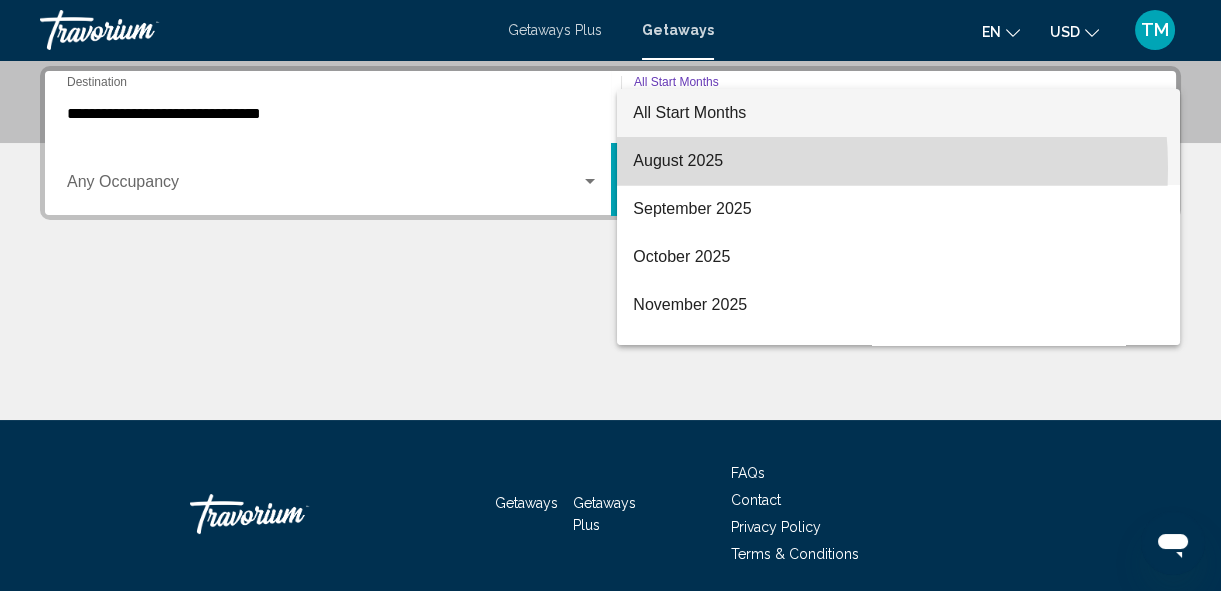 click on "August 2025" at bounding box center (898, 161) 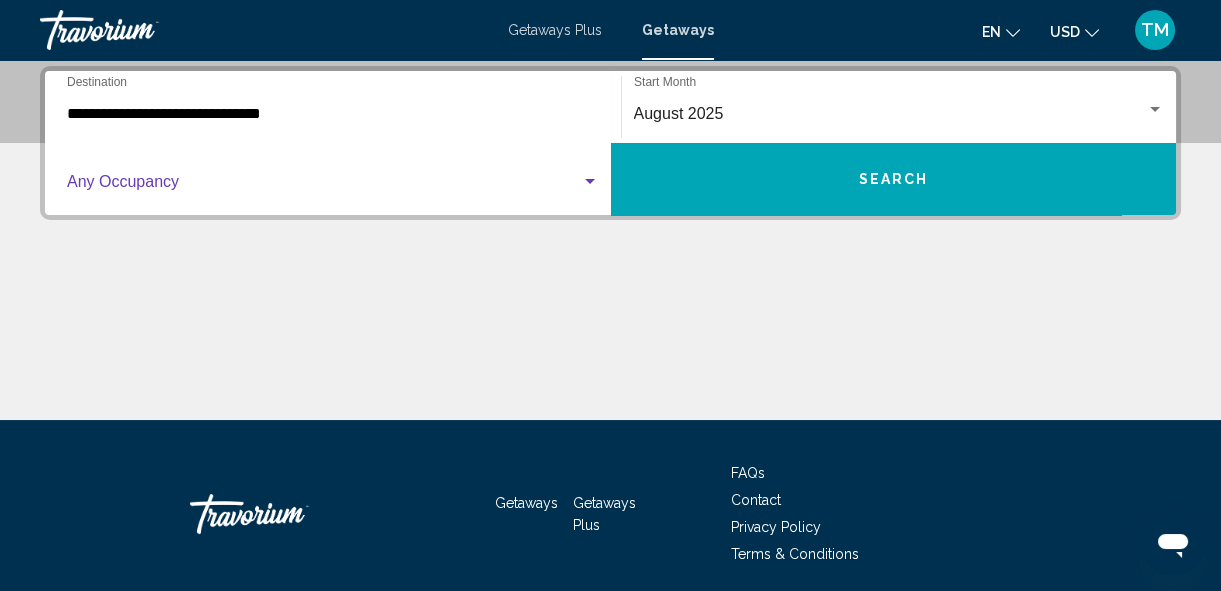 click at bounding box center [590, 182] 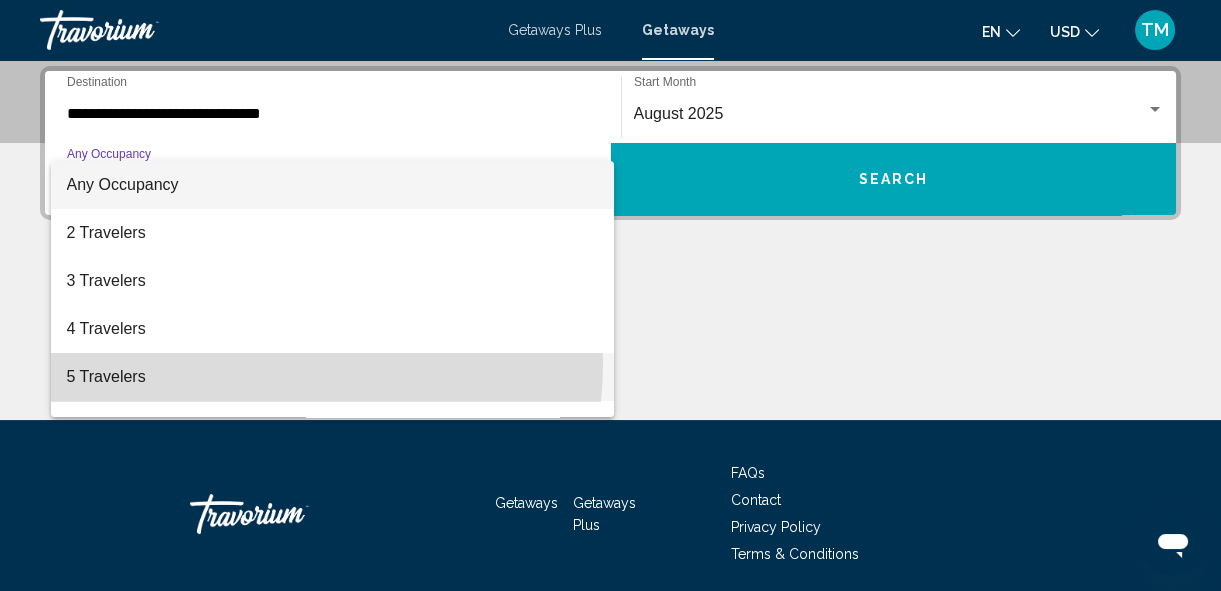 click on "5 Travelers" at bounding box center (333, 377) 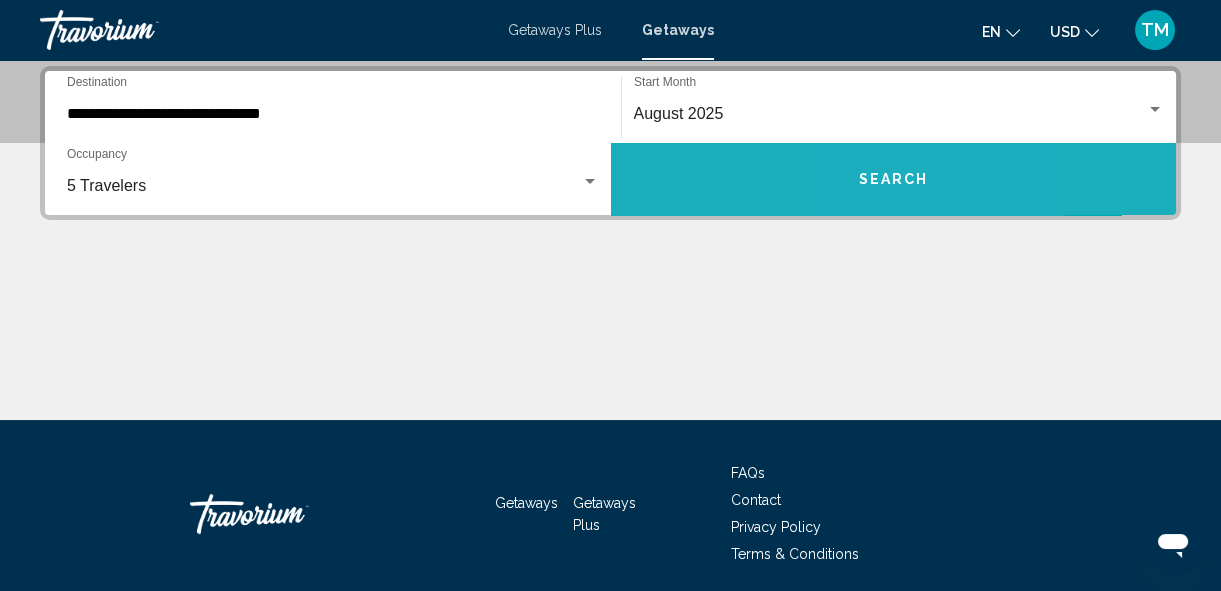 click on "Search" at bounding box center (893, 180) 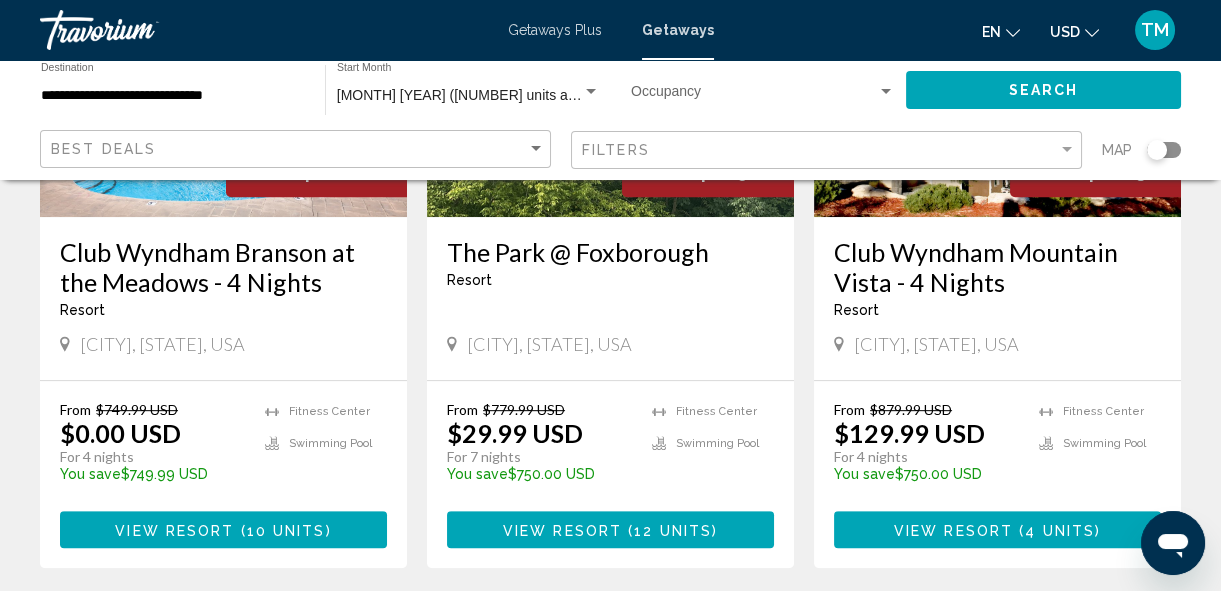 scroll, scrollTop: 1830, scrollLeft: 0, axis: vertical 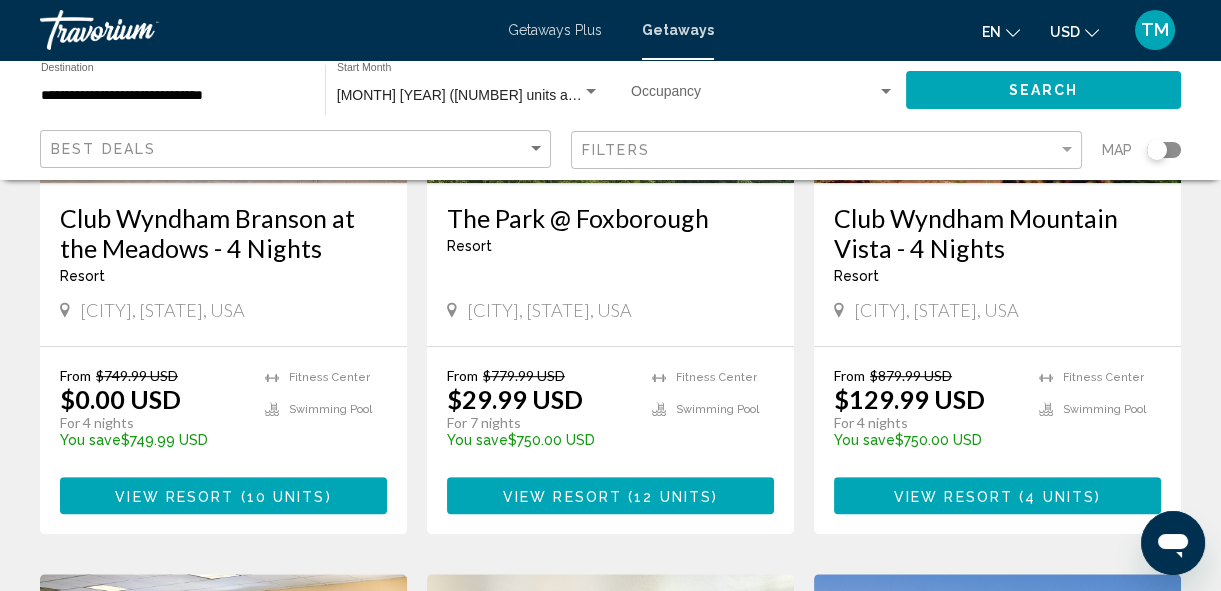 click on "View Resort" at bounding box center (174, 496) 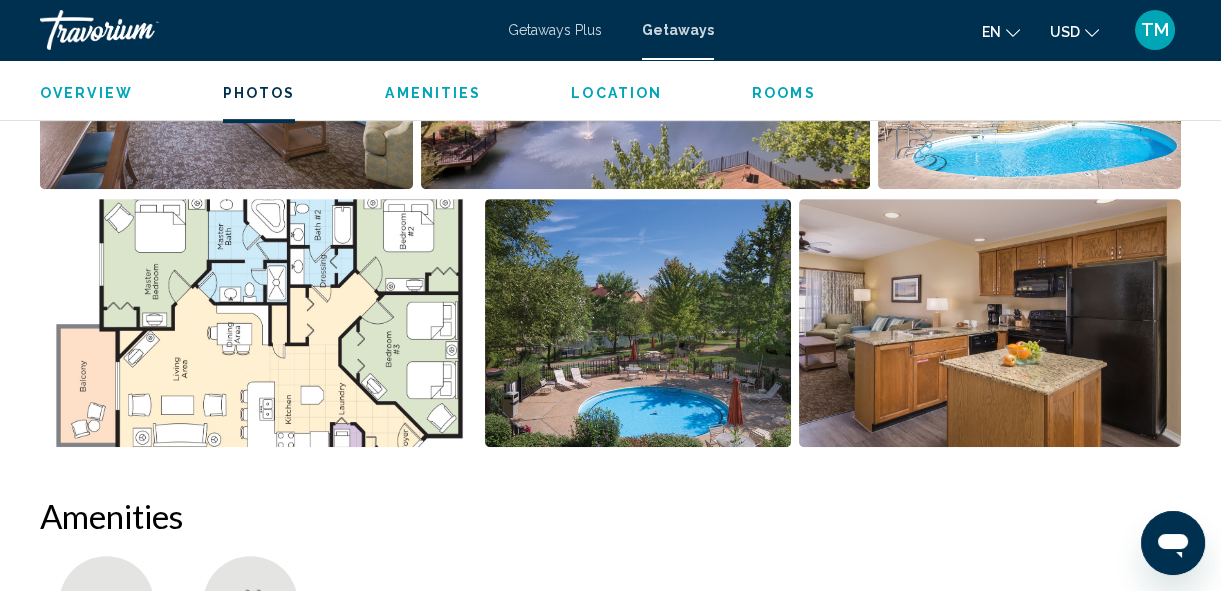 scroll, scrollTop: 1478, scrollLeft: 0, axis: vertical 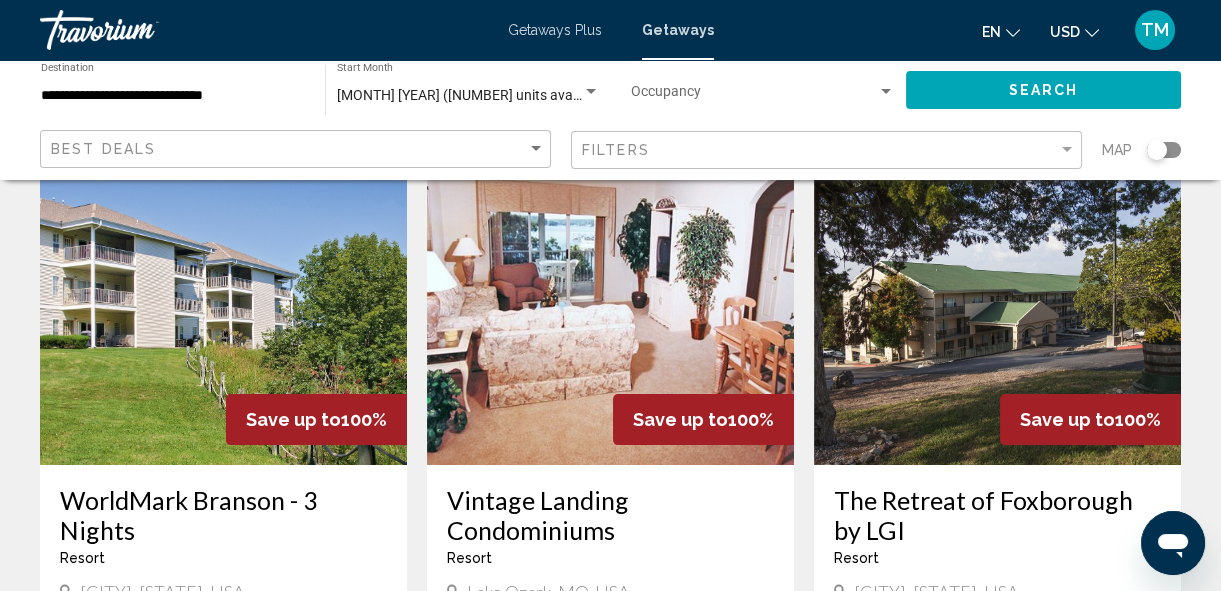 click on "115 Getaways units available across 15 Resorts Save up to  100%   Club Wyndham Branson at the Meadows - 2 Nights  Resort  -  This is an adults only resort
[CITY], [STATE], USA From $599.99 USD $0.00 USD For 2 nights You save  $599.99 USD   temp
Fitness Center
Swimming Pool View Resort    ( 16 units )  Save up to  100%   Club Wyndham Mountain Vista - 2 Nights  Resort  -  This is an adults only resort
[CITY], [STATE], USA From $629.99 USD $0.00 USD For 2 nights You save  $629.99 USD   temp
Fitness Center
Swimming Pool View Resort    ( 8 units )  Save up to  100%   Wyndham Branson at the Meadows - 3 Nights  Resort  -  This is an adults only resort
[CITY], [STATE], USA From $689.99 USD  temp" at bounding box center (610, 841) 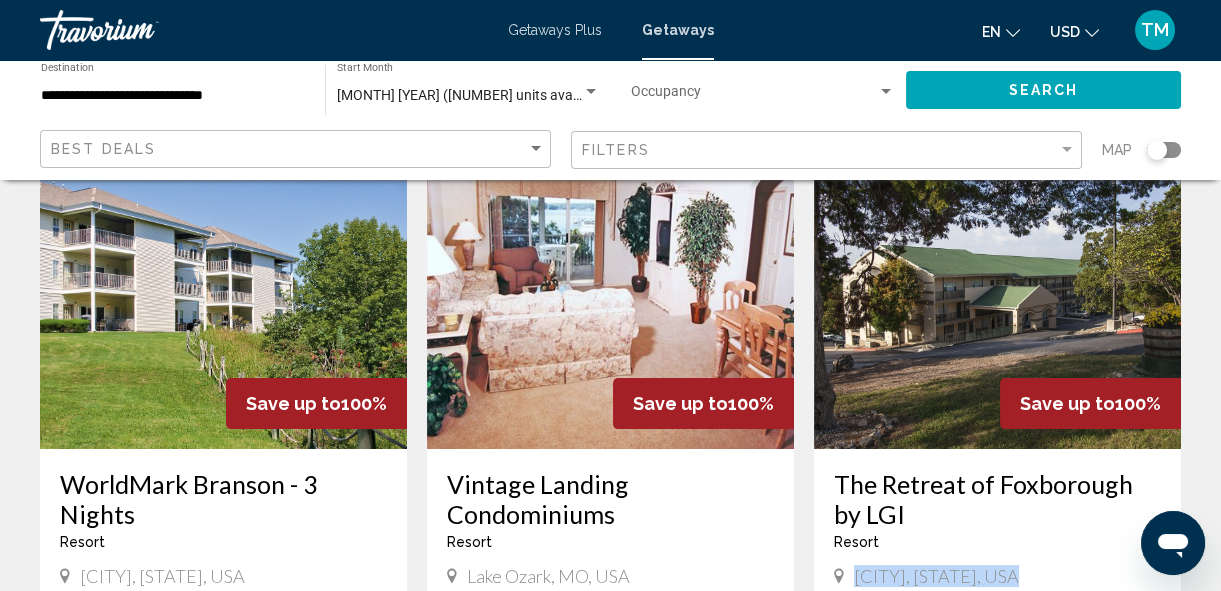 click on "115 Getaways units available across 15 Resorts Save up to  100%   Club Wyndham Branson at the Meadows - 2 Nights  Resort  -  This is an adults only resort
[CITY], [STATE], USA From $599.99 USD $0.00 USD For 2 nights You save  $599.99 USD   temp
Fitness Center
Swimming Pool View Resort    ( 16 units )  Save up to  100%   Club Wyndham Mountain Vista - 2 Nights  Resort  -  This is an adults only resort
[CITY], [STATE], USA From $629.99 USD $0.00 USD For 2 nights You save  $629.99 USD   temp
Fitness Center
Swimming Pool View Resort    ( 8 units )  Save up to  100%   Wyndham Branson at the Meadows - 3 Nights  Resort  -  This is an adults only resort
[CITY], [STATE], USA From $689.99 USD  temp" at bounding box center (610, 825) 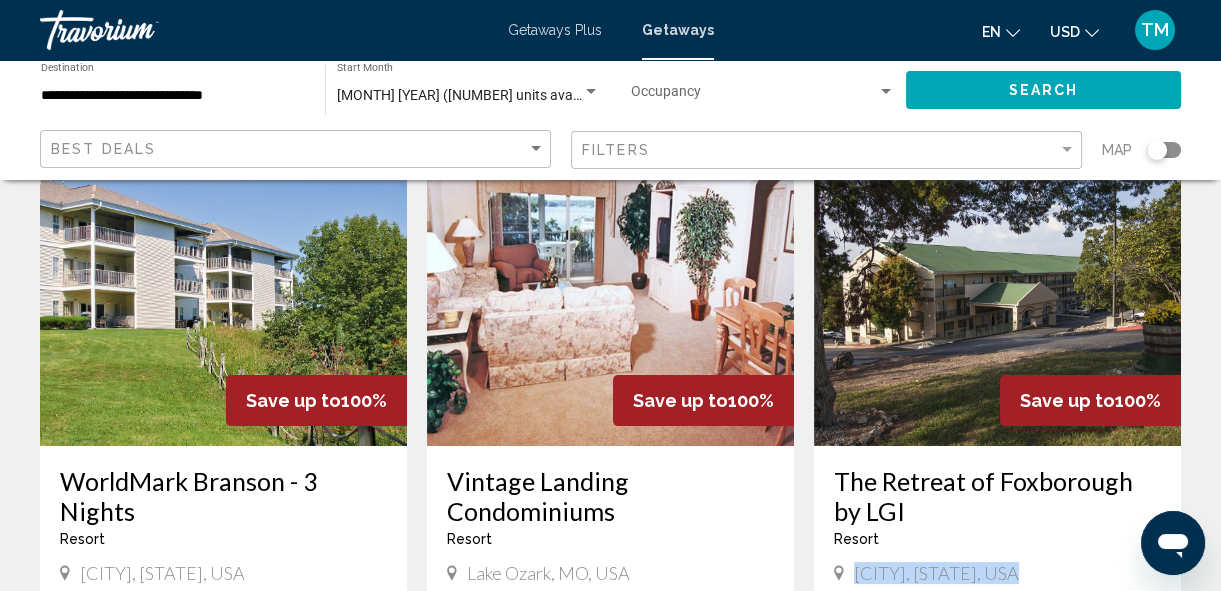 click on "115 Getaways units available across 15 Resorts Save up to  100%   Club Wyndham Branson at the Meadows - 2 Nights  Resort  -  This is an adults only resort
[CITY], [STATE], USA From $599.99 USD $0.00 USD For 2 nights You save  $599.99 USD   temp
Fitness Center
Swimming Pool View Resort    ( 16 units )  Save up to  100%   Club Wyndham Mountain Vista - 2 Nights  Resort  -  This is an adults only resort
[CITY], [STATE], USA From $629.99 USD $0.00 USD For 2 nights You save  $629.99 USD   temp
Fitness Center
Swimming Pool View Resort    ( 8 units )  Save up to  100%   Wyndham Branson at the Meadows - 3 Nights  Resort  -  This is an adults only resort
[CITY], [STATE], USA From $689.99 USD  temp" at bounding box center [610, 822] 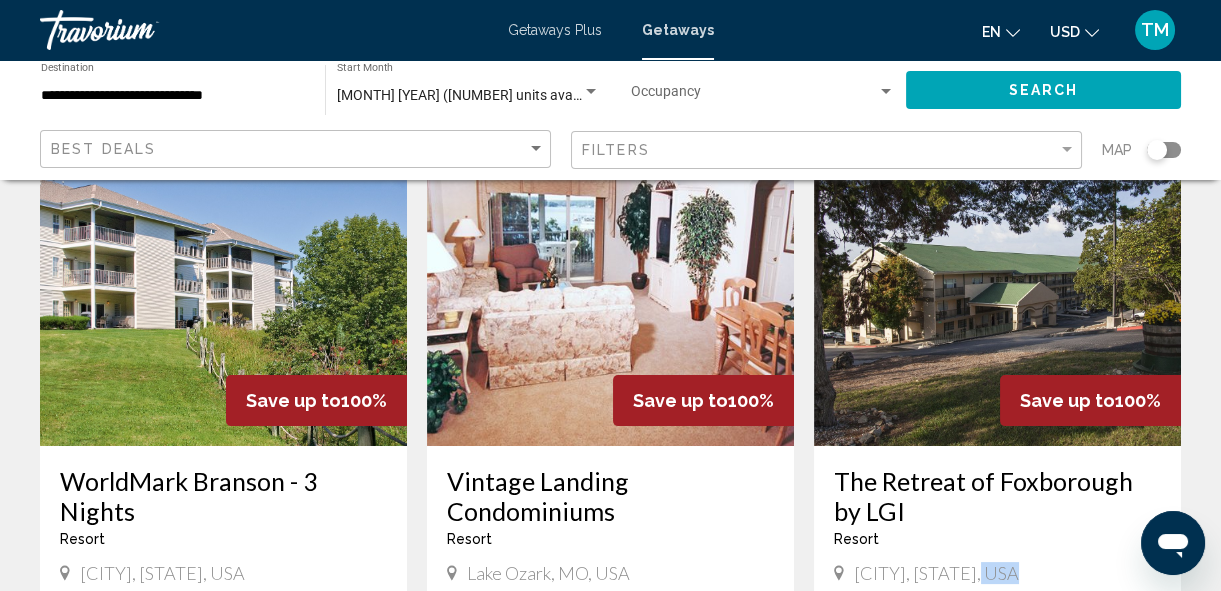 click on "115 Getaways units available across 15 Resorts Save up to  100%   Club Wyndham Branson at the Meadows - 2 Nights  Resort  -  This is an adults only resort
[CITY], [STATE], USA From $599.99 USD $0.00 USD For 2 nights You save  $599.99 USD   temp
Fitness Center
Swimming Pool View Resort    ( 16 units )  Save up to  100%   Club Wyndham Mountain Vista - 2 Nights  Resort  -  This is an adults only resort
[CITY], [STATE], USA From $629.99 USD $0.00 USD For 2 nights You save  $629.99 USD   temp
Fitness Center
Swimming Pool View Resort    ( 8 units )  Save up to  100%   Wyndham Branson at the Meadows - 3 Nights  Resort  -  This is an adults only resort
[CITY], [STATE], USA From $689.99 USD  temp" at bounding box center [610, 822] 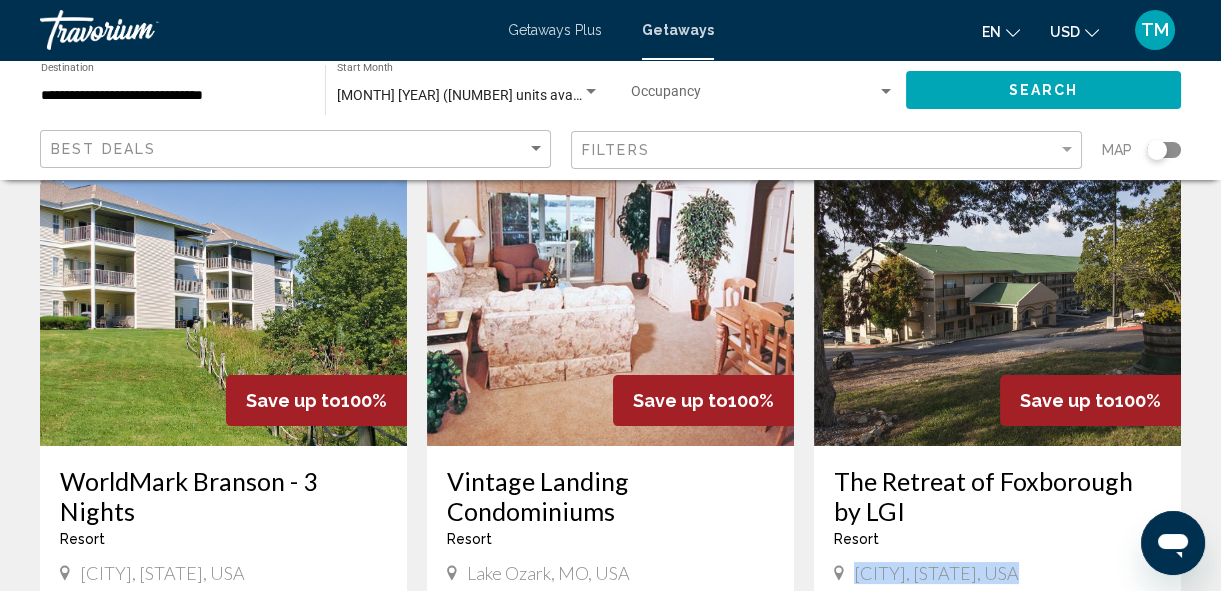 click on "115 Getaways units available across 15 Resorts Save up to  100%   Club Wyndham Branson at the Meadows - 2 Nights  Resort  -  This is an adults only resort
[CITY], [STATE], USA From $599.99 USD $0.00 USD For 2 nights You save  $599.99 USD   temp
Fitness Center
Swimming Pool View Resort    ( 16 units )  Save up to  100%   Club Wyndham Mountain Vista - 2 Nights  Resort  -  This is an adults only resort
[CITY], [STATE], USA From $629.99 USD $0.00 USD For 2 nights You save  $629.99 USD   temp
Fitness Center
Swimming Pool View Resort    ( 8 units )  Save up to  100%   Wyndham Branson at the Meadows - 3 Nights  Resort  -  This is an adults only resort
[CITY], [STATE], USA From $689.99 USD  temp" at bounding box center [610, 822] 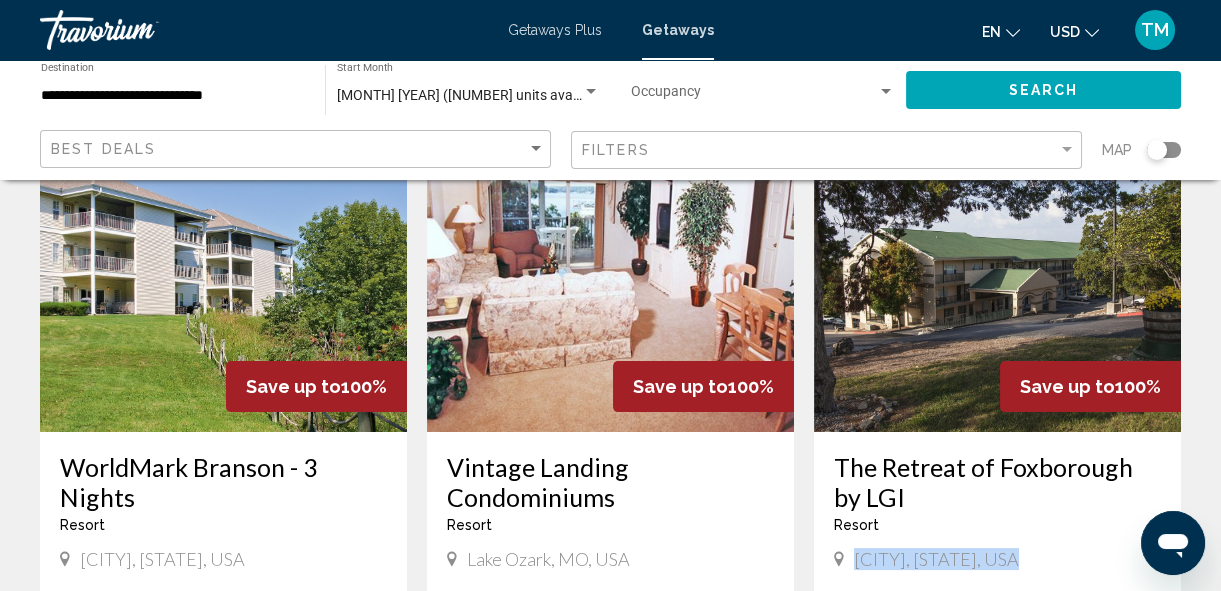 click on "115 Getaways units available across 15 Resorts Save up to  100%   Club Wyndham Branson at the Meadows - 2 Nights  Resort  -  This is an adults only resort
[CITY], [STATE], USA From $599.99 USD $0.00 USD For 2 nights You save  $599.99 USD   temp
Fitness Center
Swimming Pool View Resort    ( 16 units )  Save up to  100%   Club Wyndham Mountain Vista - 2 Nights  Resort  -  This is an adults only resort
[CITY], [STATE], USA From $629.99 USD $0.00 USD For 2 nights You save  $629.99 USD   temp
Fitness Center
Swimming Pool View Resort    ( 8 units )  Save up to  100%   Wyndham Branson at the Meadows - 3 Nights  Resort  -  This is an adults only resort
[CITY], [STATE], USA From $689.99 USD  temp" at bounding box center [610, 808] 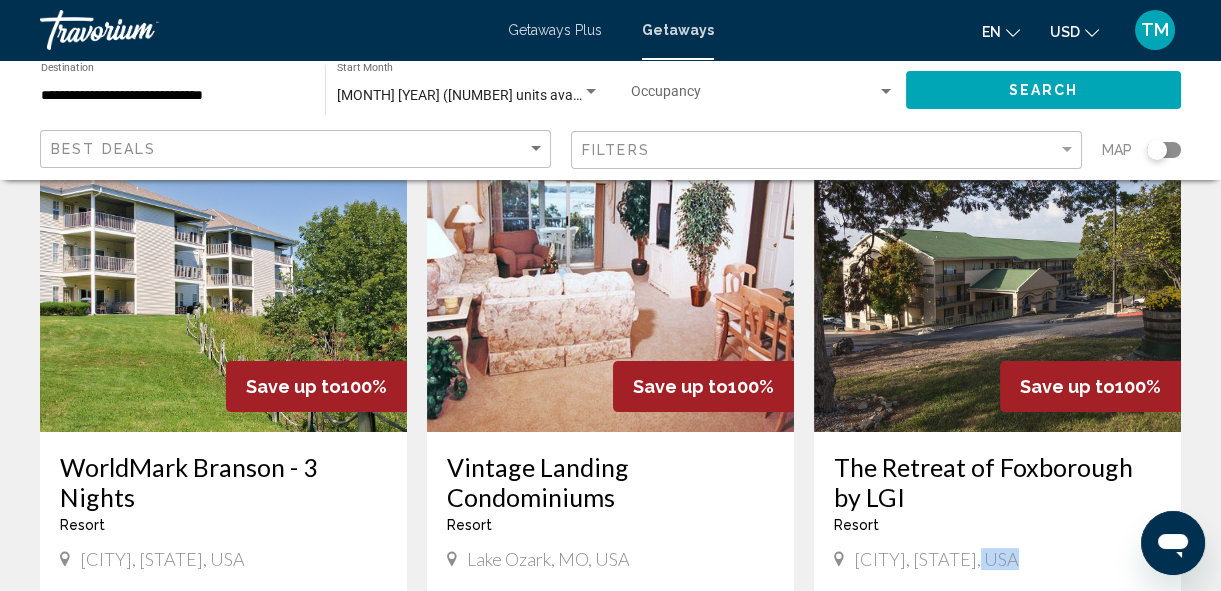 click on "115 Getaways units available across 15 Resorts Save up to  100%   Club Wyndham Branson at the Meadows - 2 Nights  Resort  -  This is an adults only resort
[CITY], [STATE], USA From $599.99 USD $0.00 USD For 2 nights You save  $599.99 USD   temp
Fitness Center
Swimming Pool View Resort    ( 16 units )  Save up to  100%   Club Wyndham Mountain Vista - 2 Nights  Resort  -  This is an adults only resort
[CITY], [STATE], USA From $629.99 USD $0.00 USD For 2 nights You save  $629.99 USD   temp
Fitness Center
Swimming Pool View Resort    ( 8 units )  Save up to  100%   Wyndham Branson at the Meadows - 3 Nights  Resort  -  This is an adults only resort
[CITY], [STATE], USA From $689.99 USD  temp" at bounding box center (610, 808) 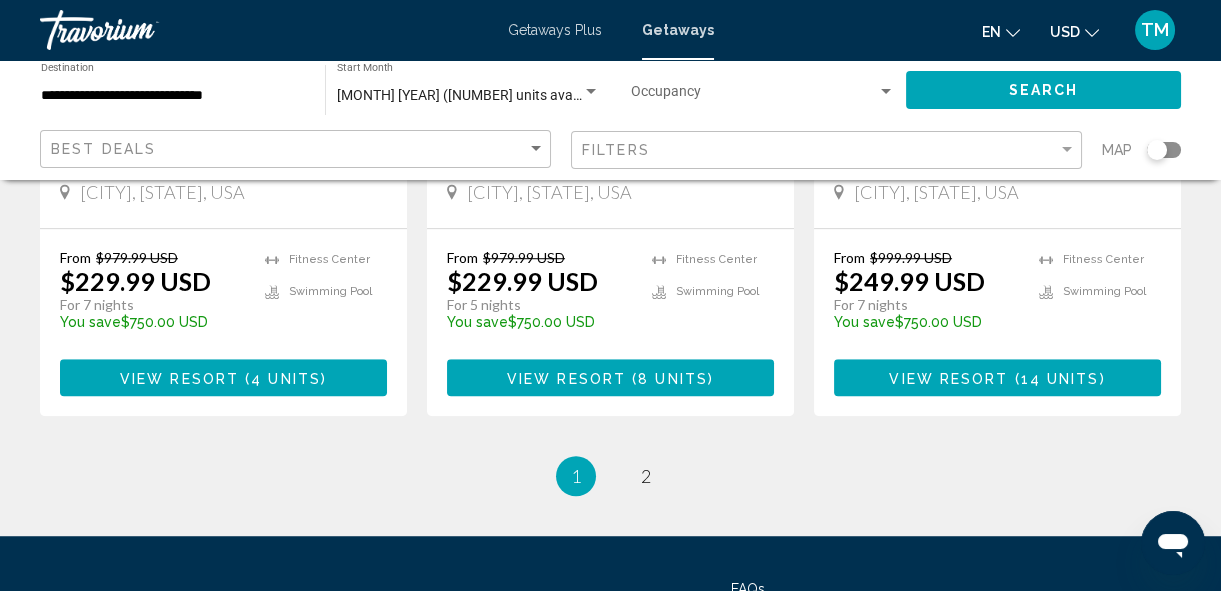 scroll, scrollTop: 2670, scrollLeft: 0, axis: vertical 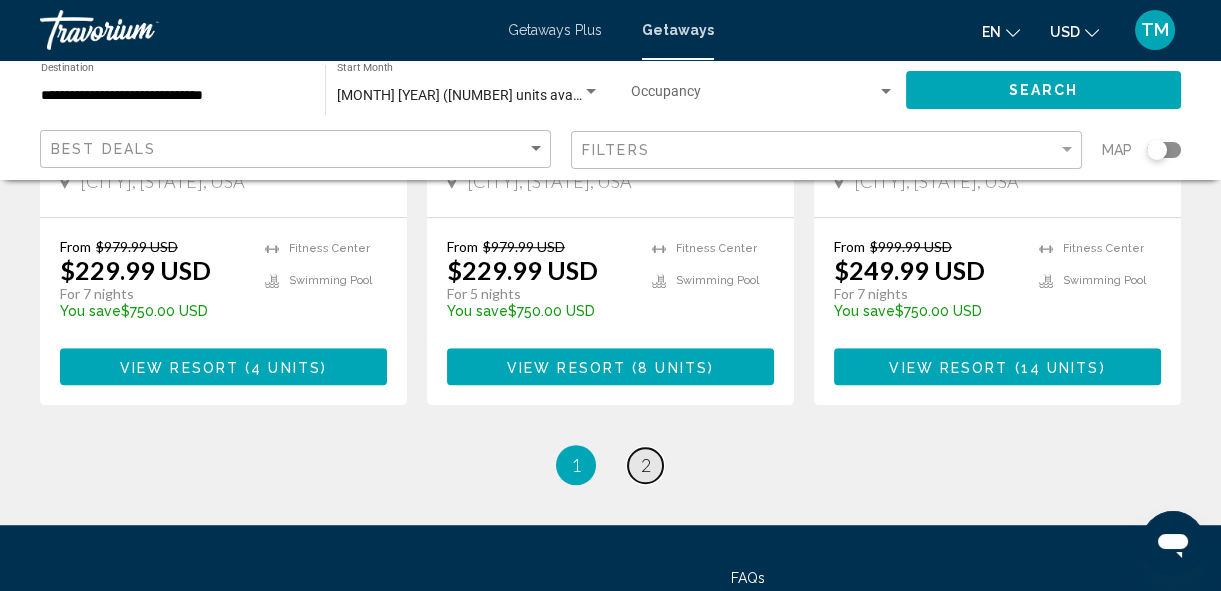 click on "page  2" at bounding box center [645, 465] 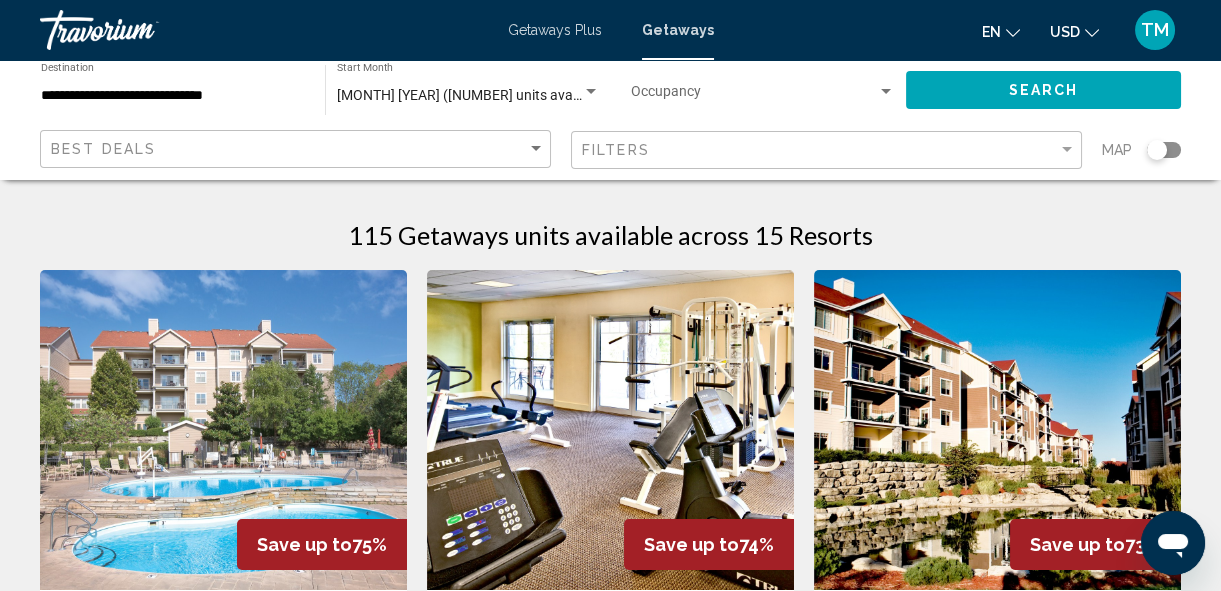 scroll, scrollTop: 516, scrollLeft: 0, axis: vertical 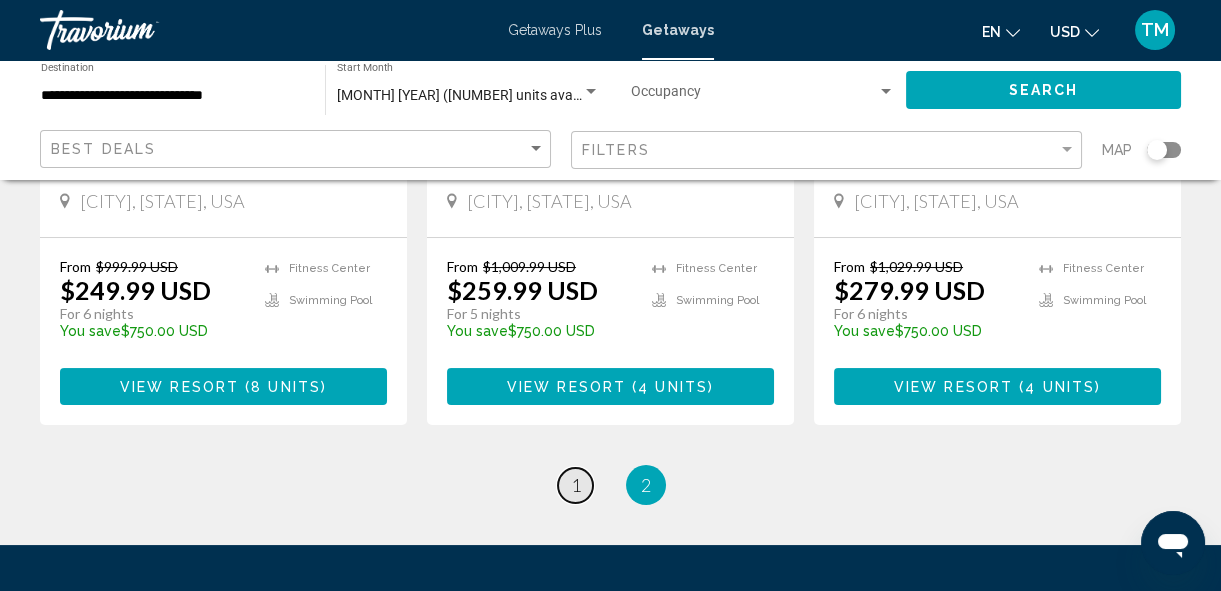 click on "page  1" at bounding box center (575, 485) 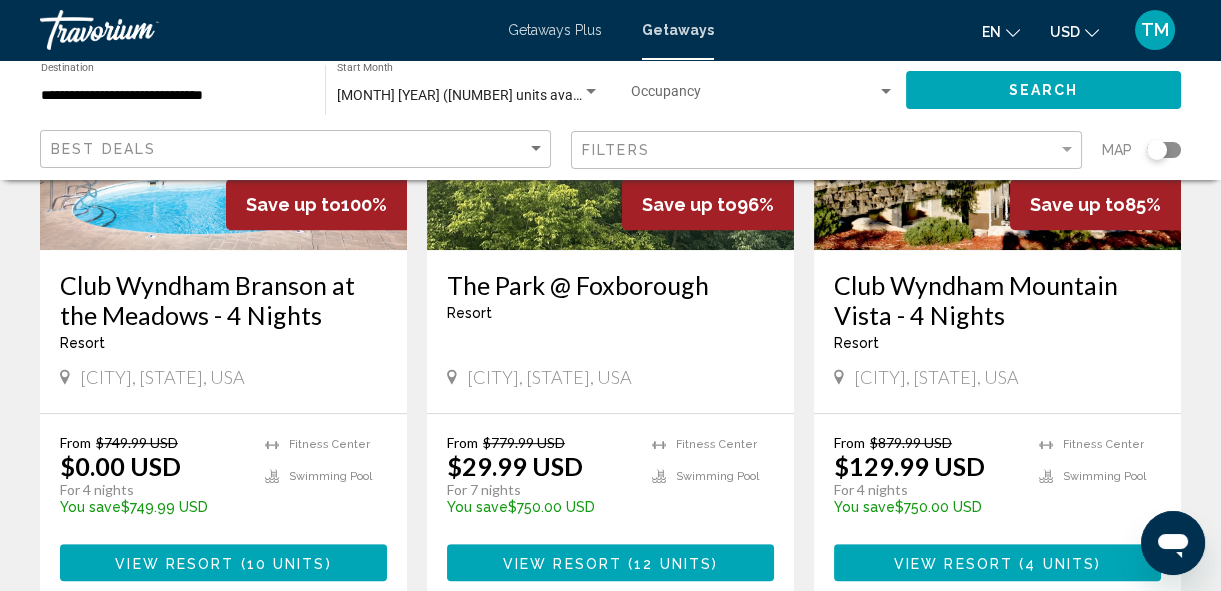 scroll, scrollTop: 1750, scrollLeft: 0, axis: vertical 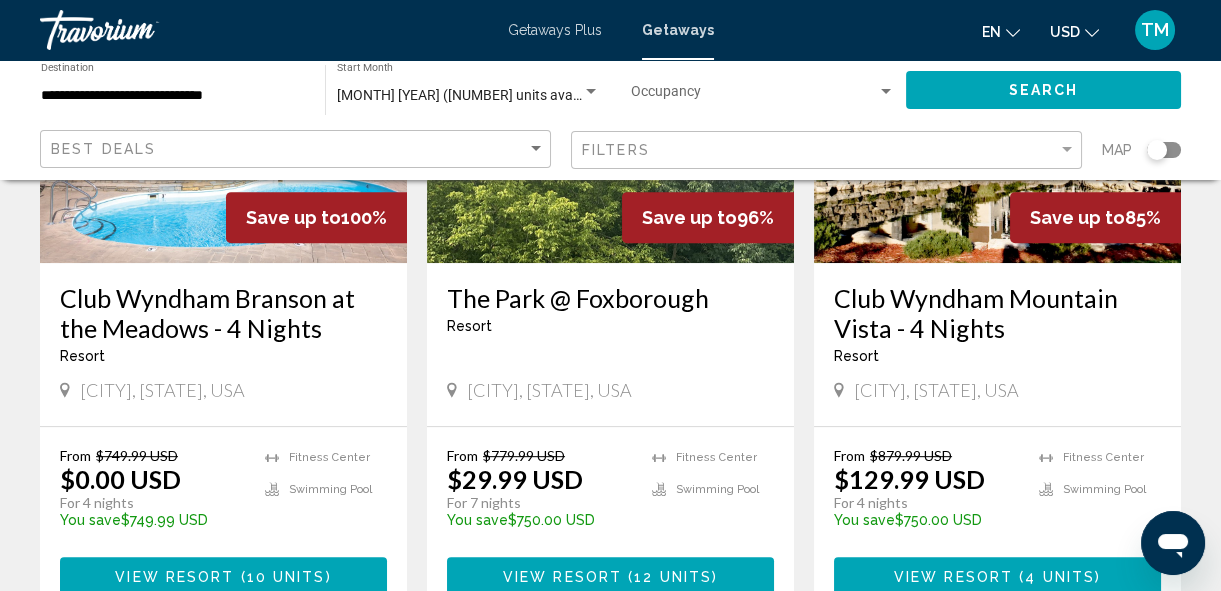 click on "Club Wyndham Branson at the Meadows - 4 Nights" at bounding box center [223, 313] 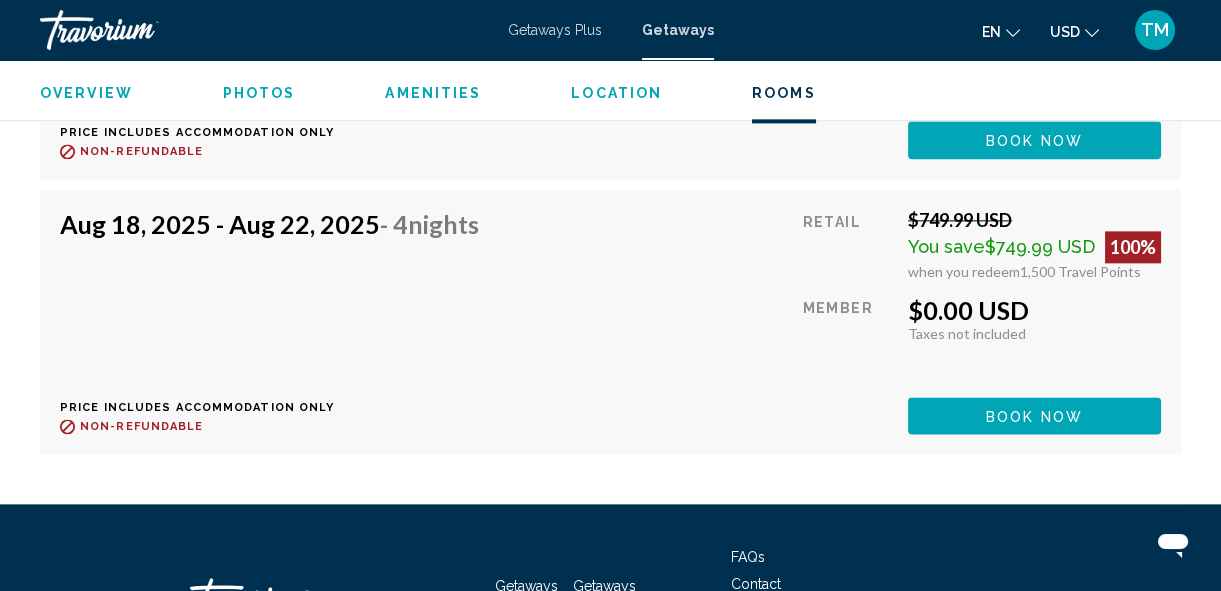 scroll, scrollTop: 4747, scrollLeft: 0, axis: vertical 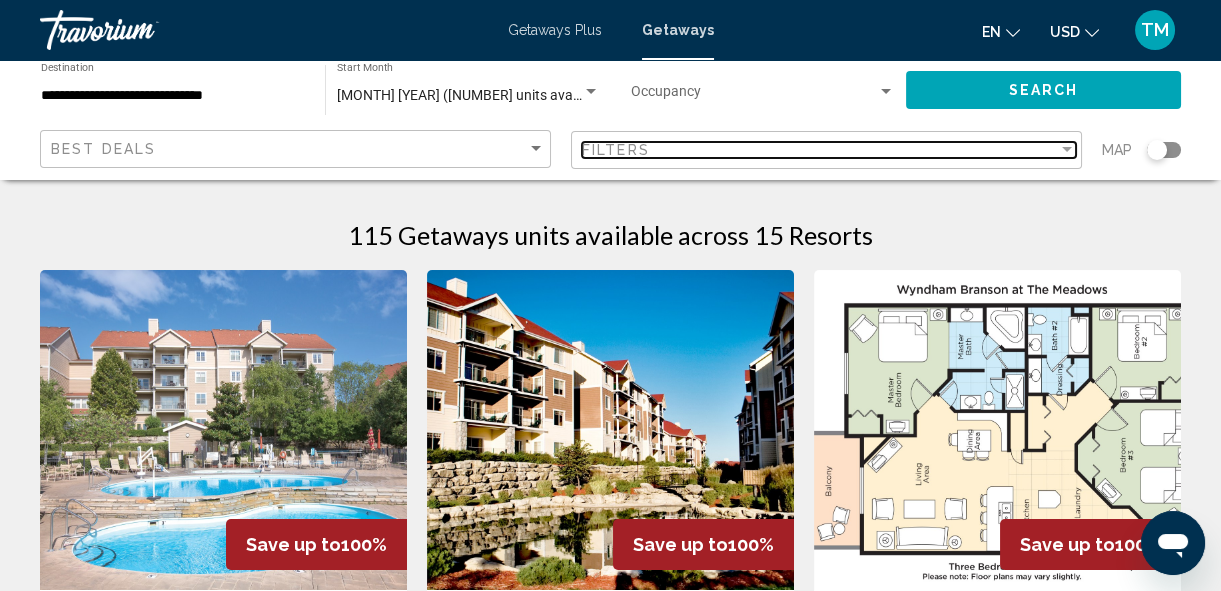 click at bounding box center [1067, 149] 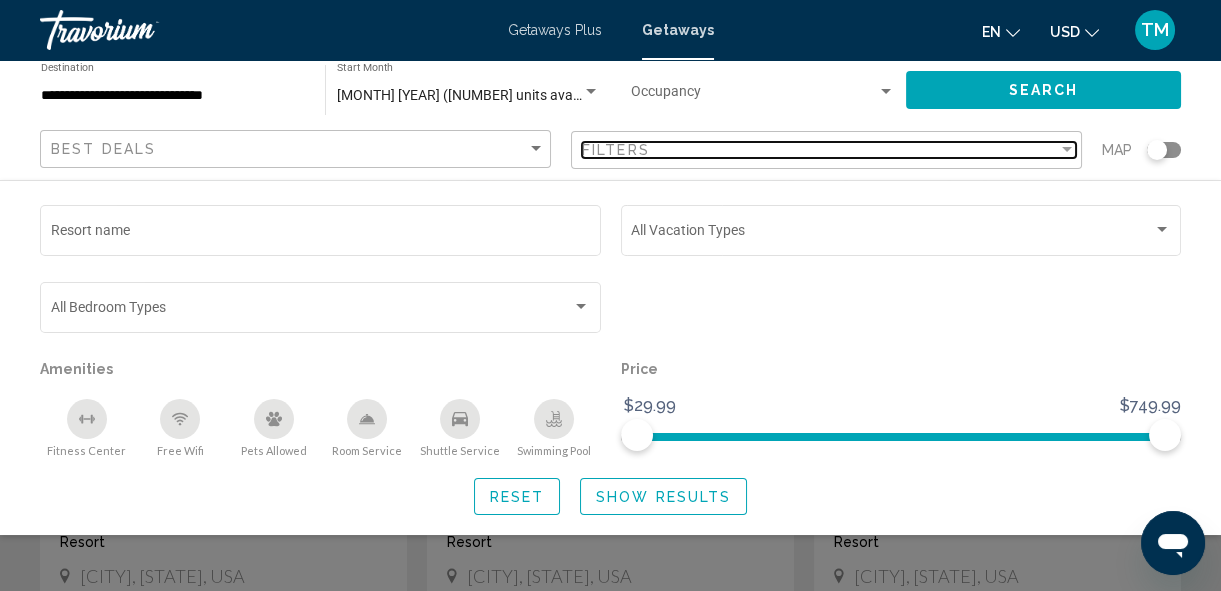 scroll, scrollTop: 157, scrollLeft: 0, axis: vertical 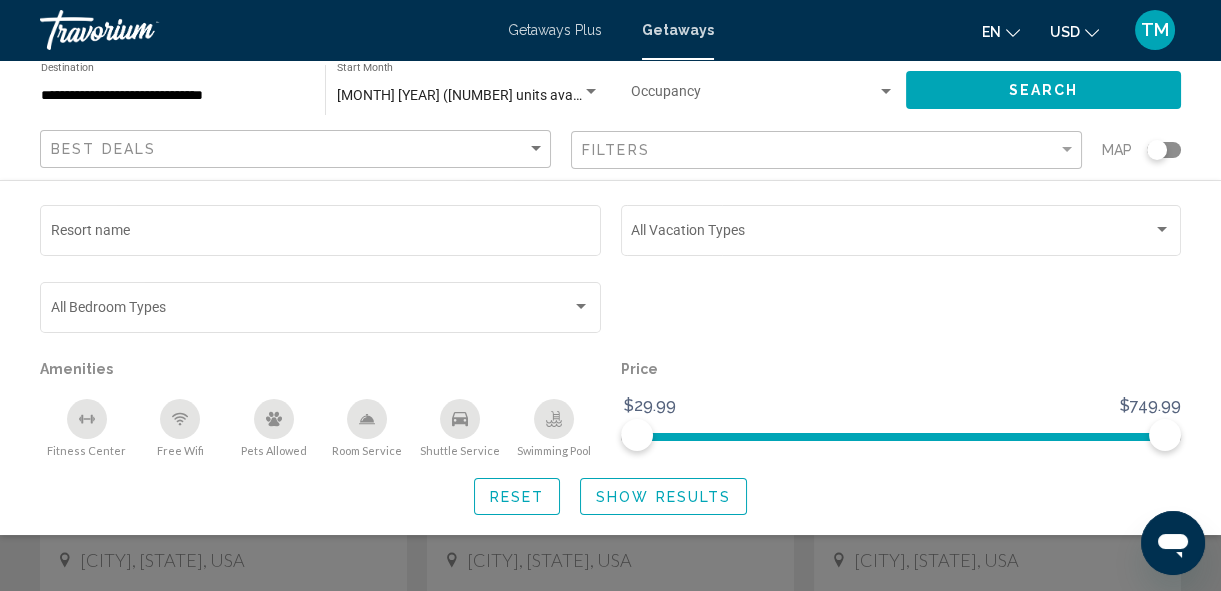 click on "**********" 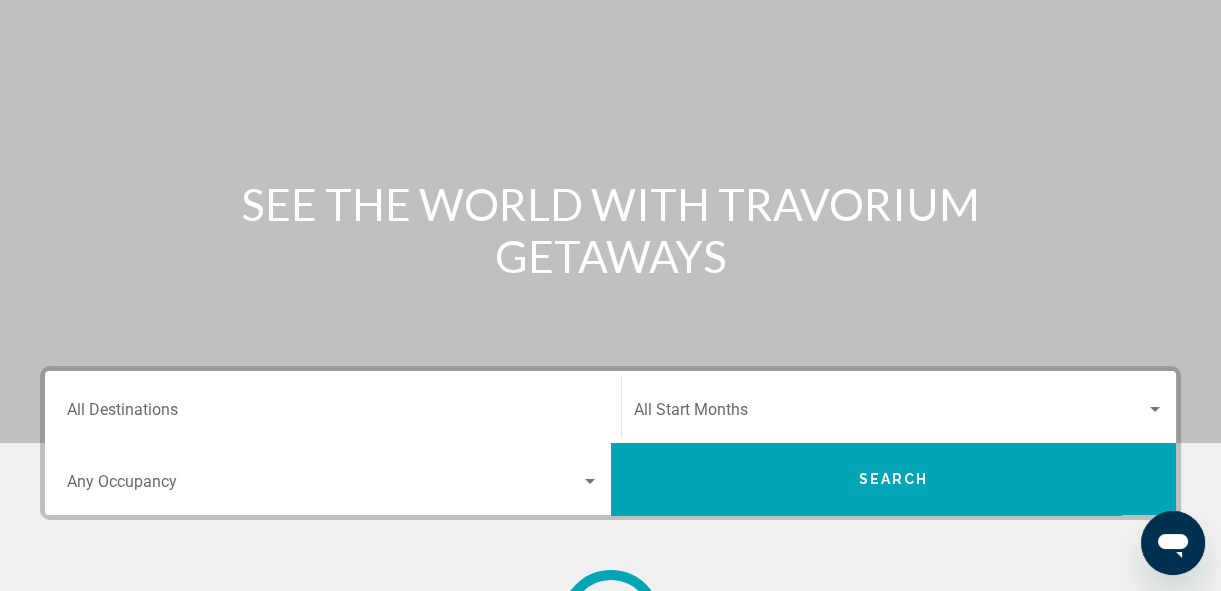 scroll, scrollTop: 0, scrollLeft: 0, axis: both 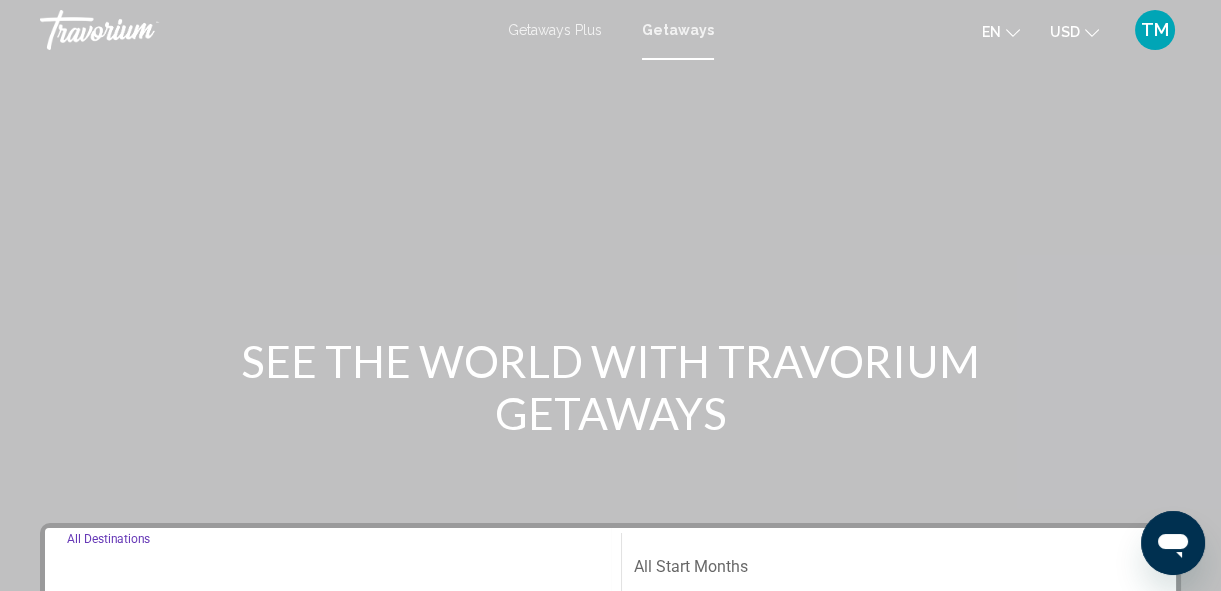 click on "Destination All Destinations" at bounding box center [333, 571] 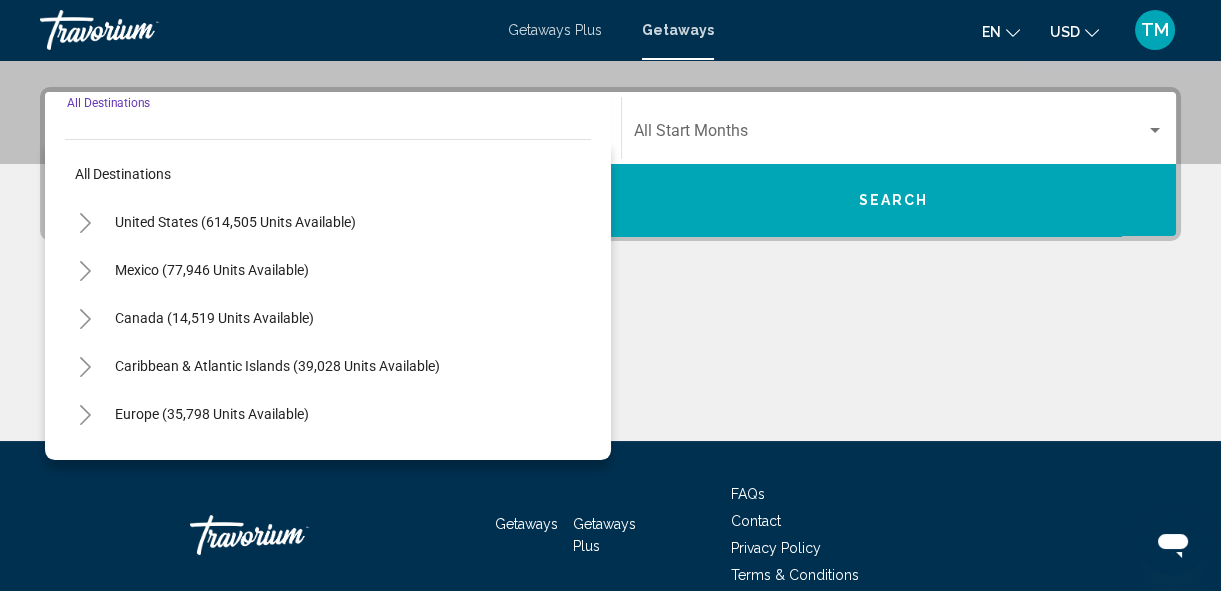 scroll, scrollTop: 457, scrollLeft: 0, axis: vertical 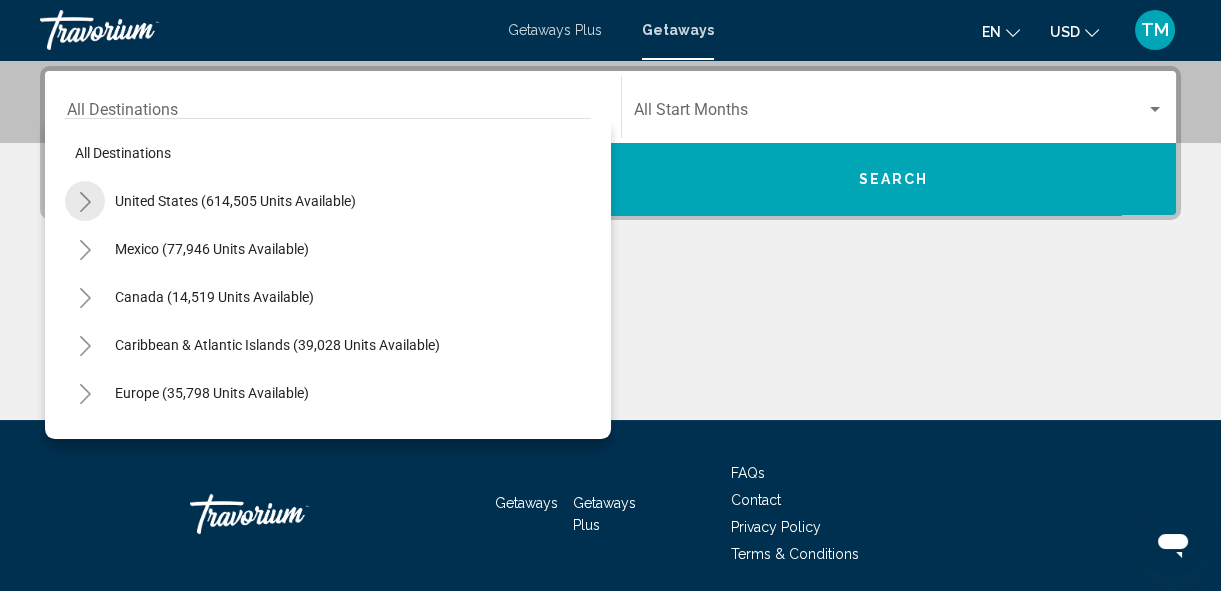 click 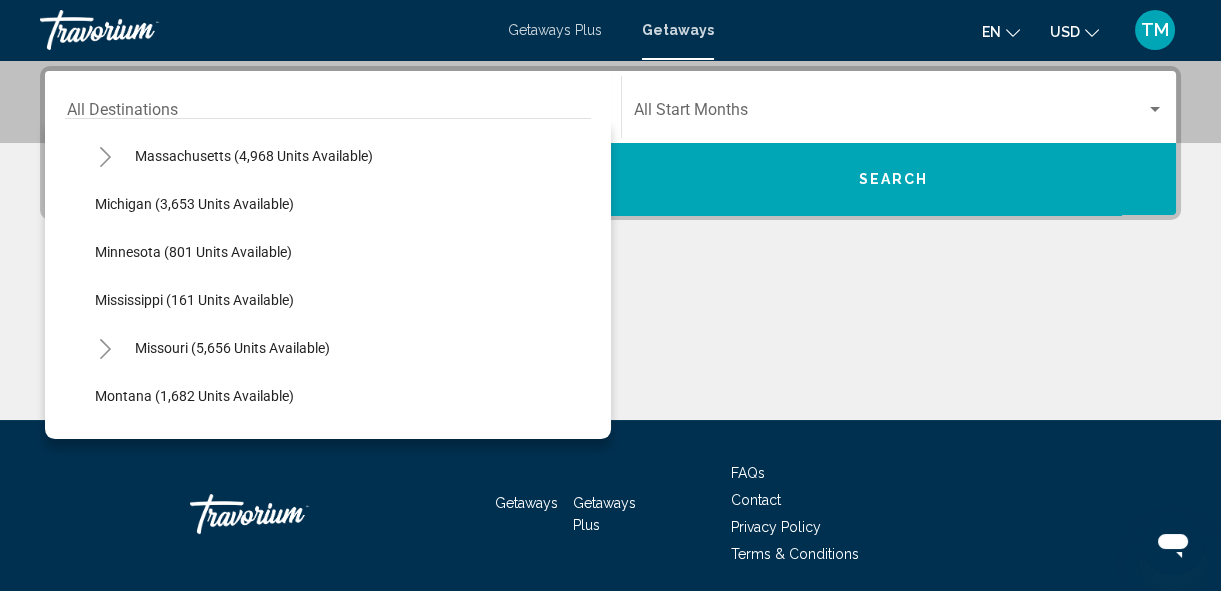 scroll, scrollTop: 993, scrollLeft: 0, axis: vertical 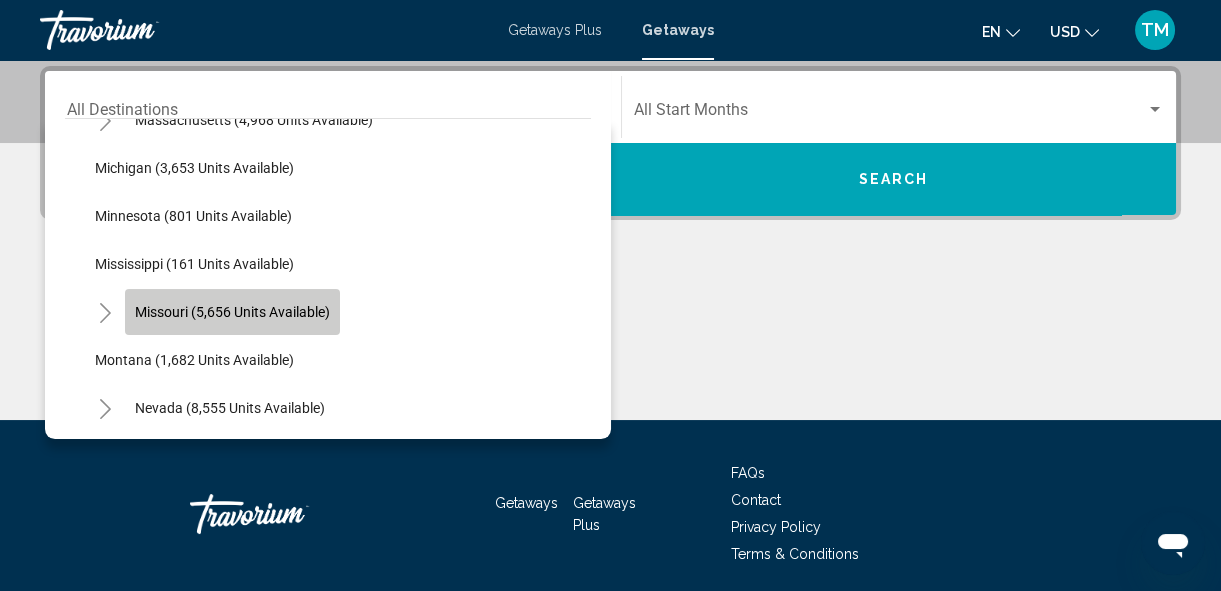 click on "Missouri (5,656 units available)" 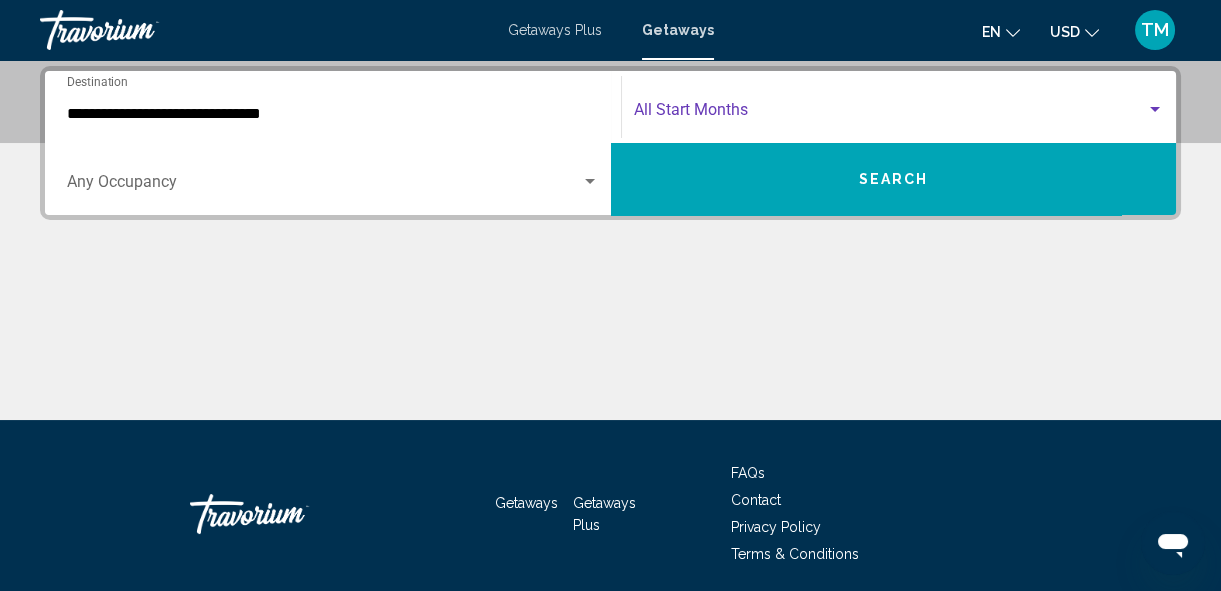 click at bounding box center [1155, 109] 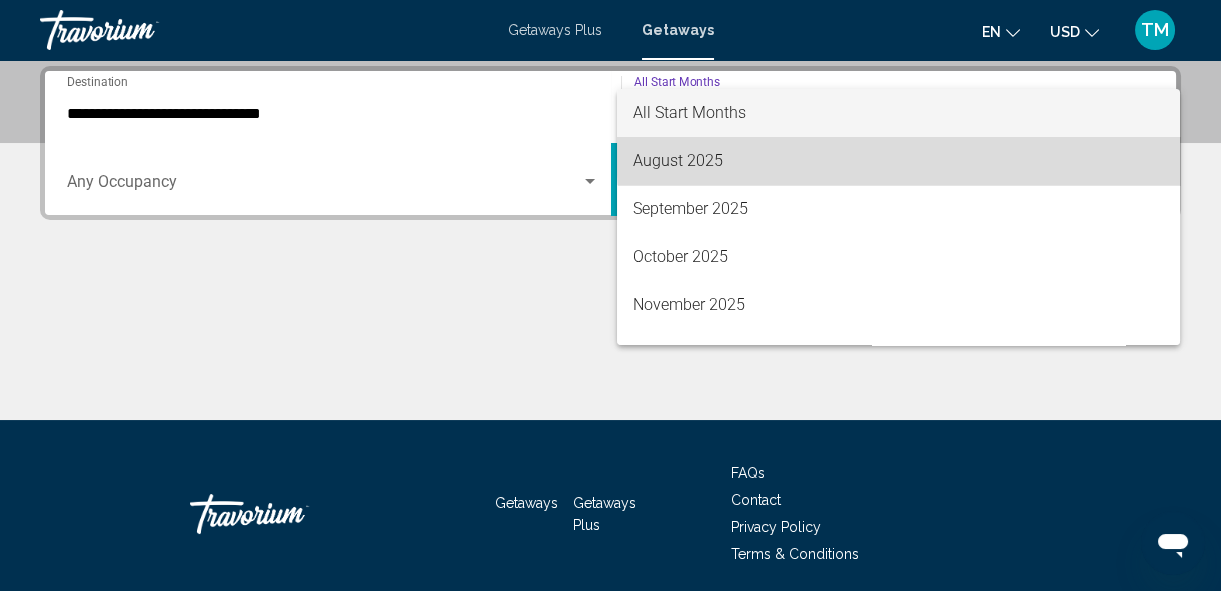click on "August 2025" at bounding box center [898, 161] 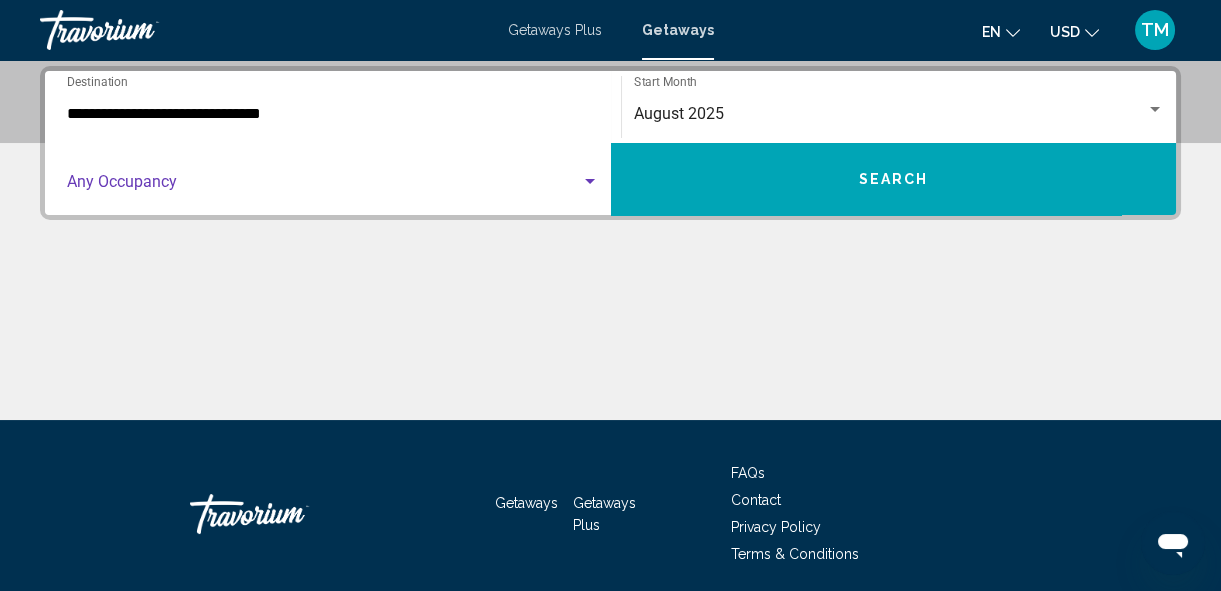 click at bounding box center [590, 181] 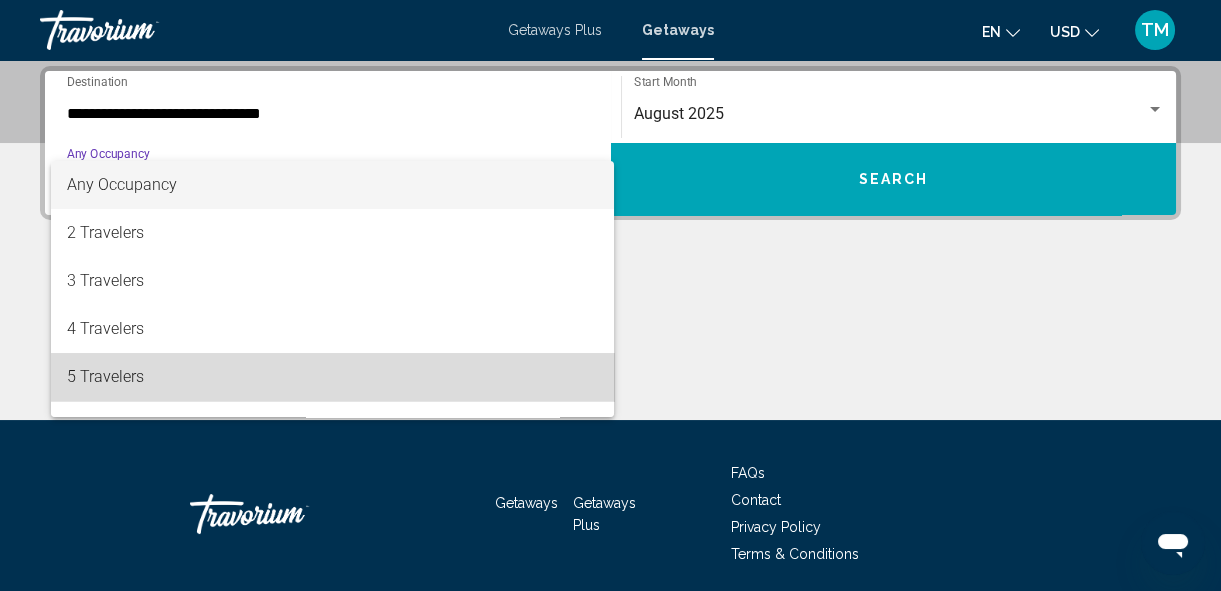 click on "5 Travelers" at bounding box center (333, 377) 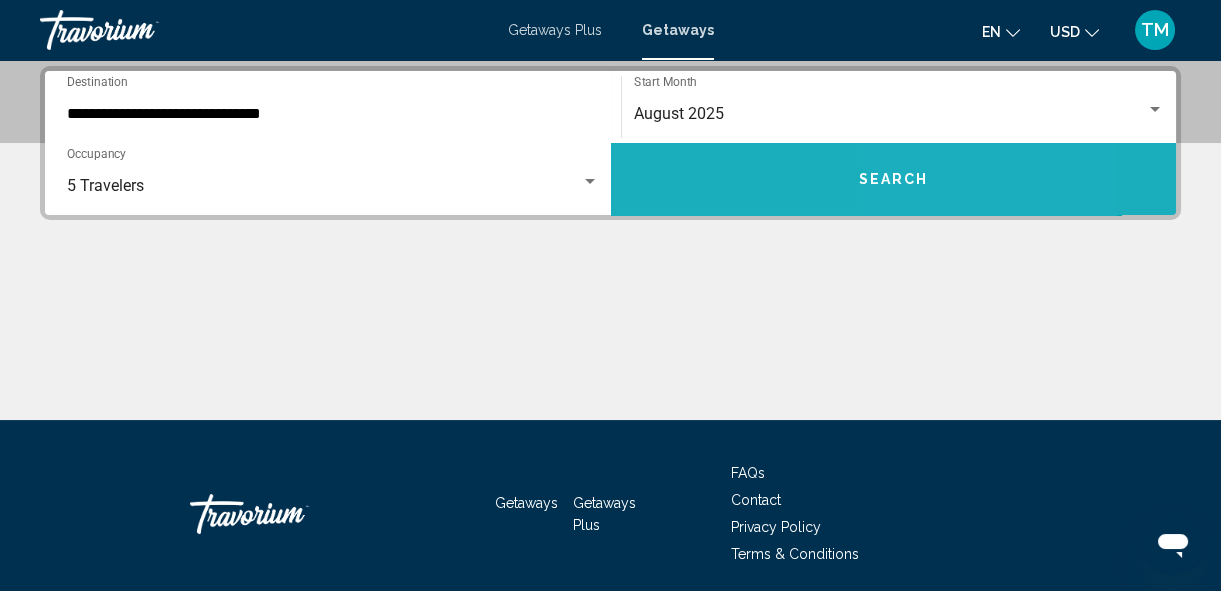 click on "Search" at bounding box center [893, 180] 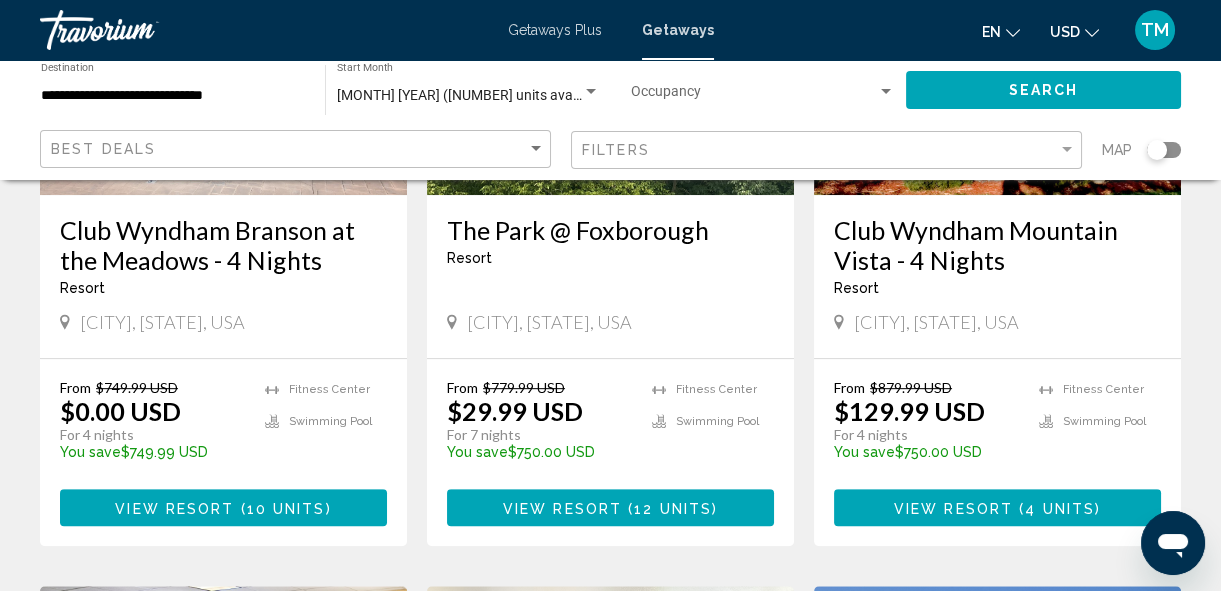 scroll, scrollTop: 1796, scrollLeft: 0, axis: vertical 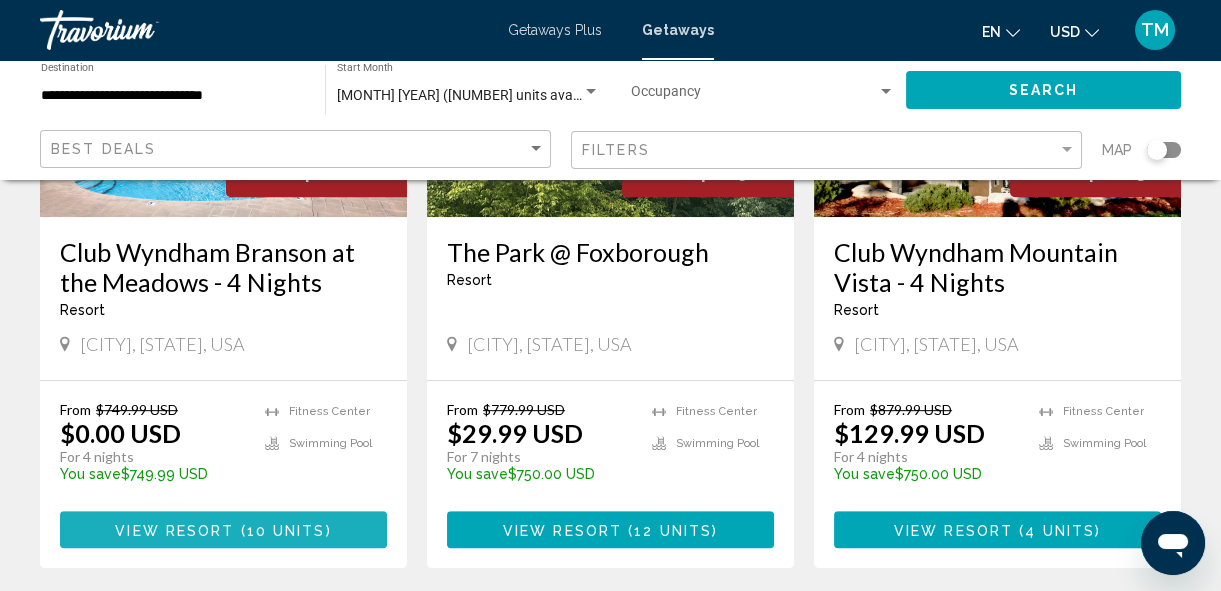 click on "View Resort" at bounding box center (174, 530) 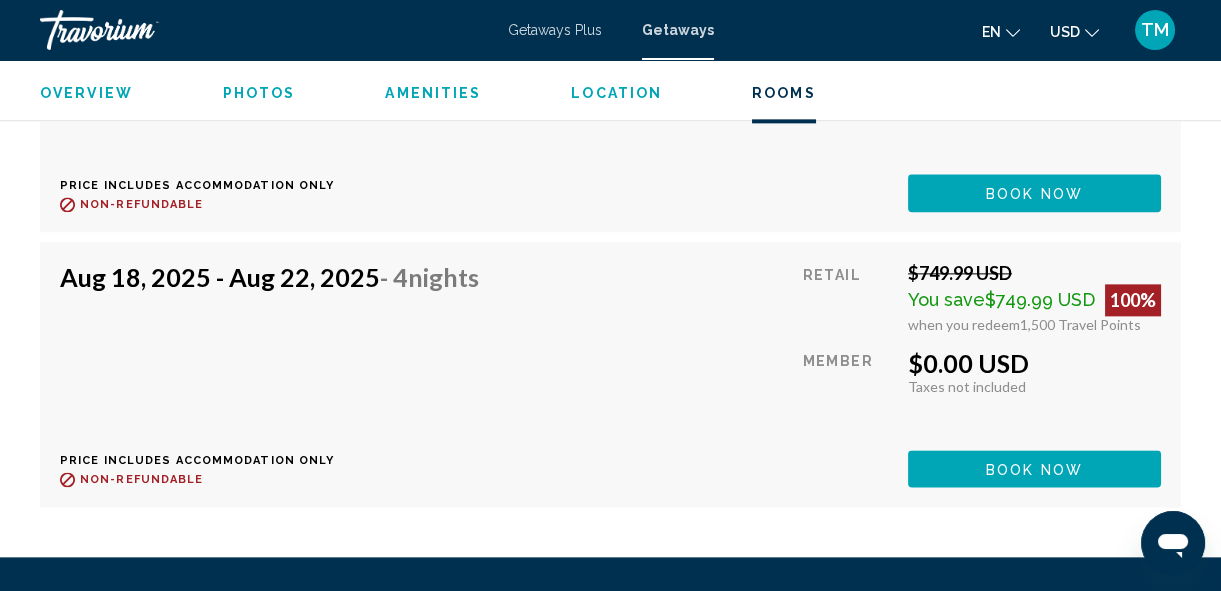 scroll, scrollTop: 4650, scrollLeft: 0, axis: vertical 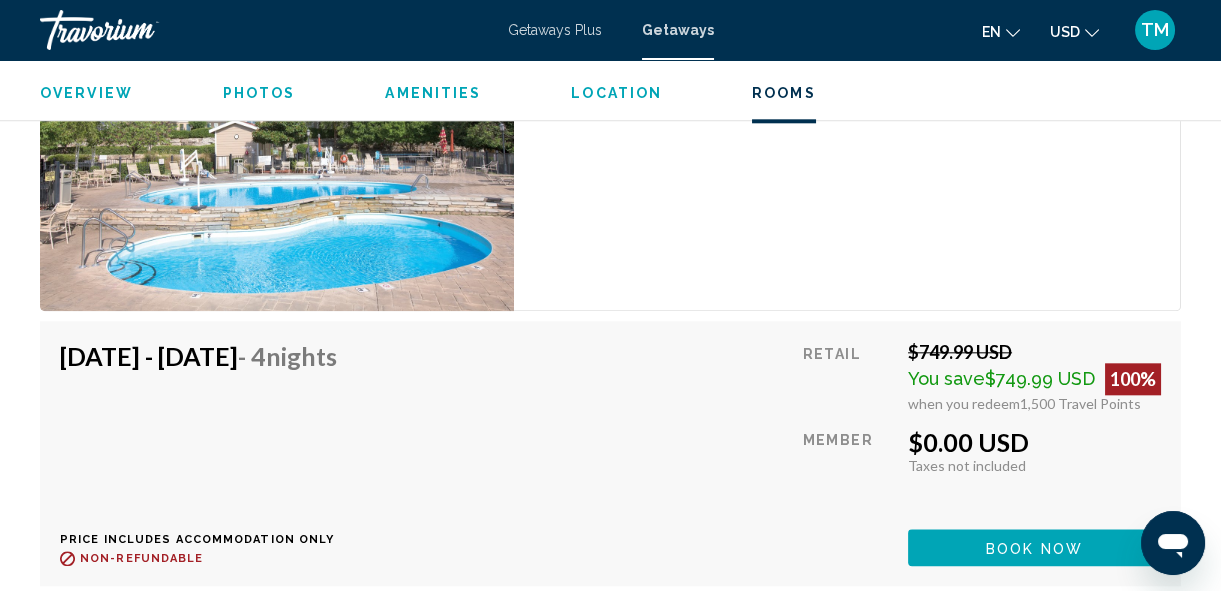 type 